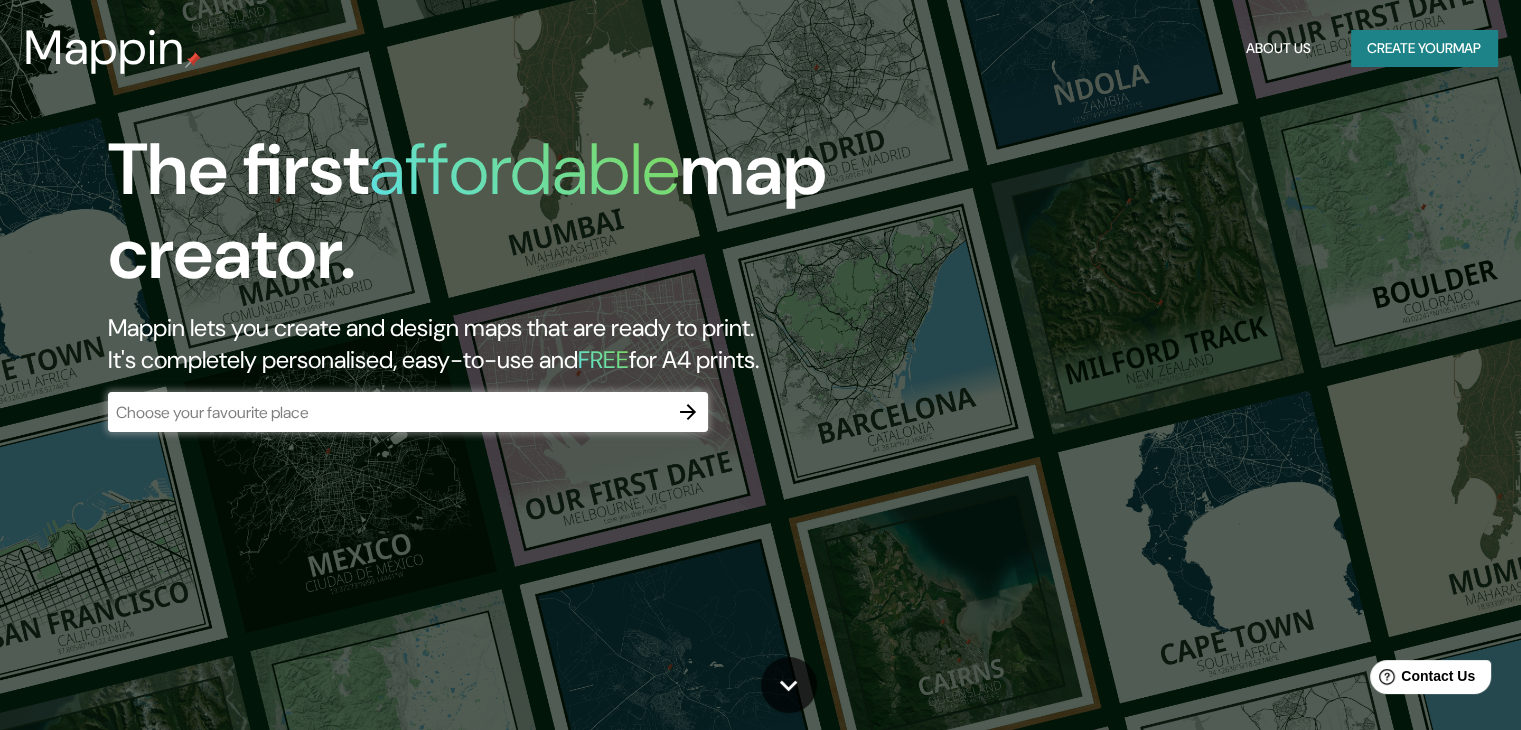 scroll, scrollTop: 0, scrollLeft: 0, axis: both 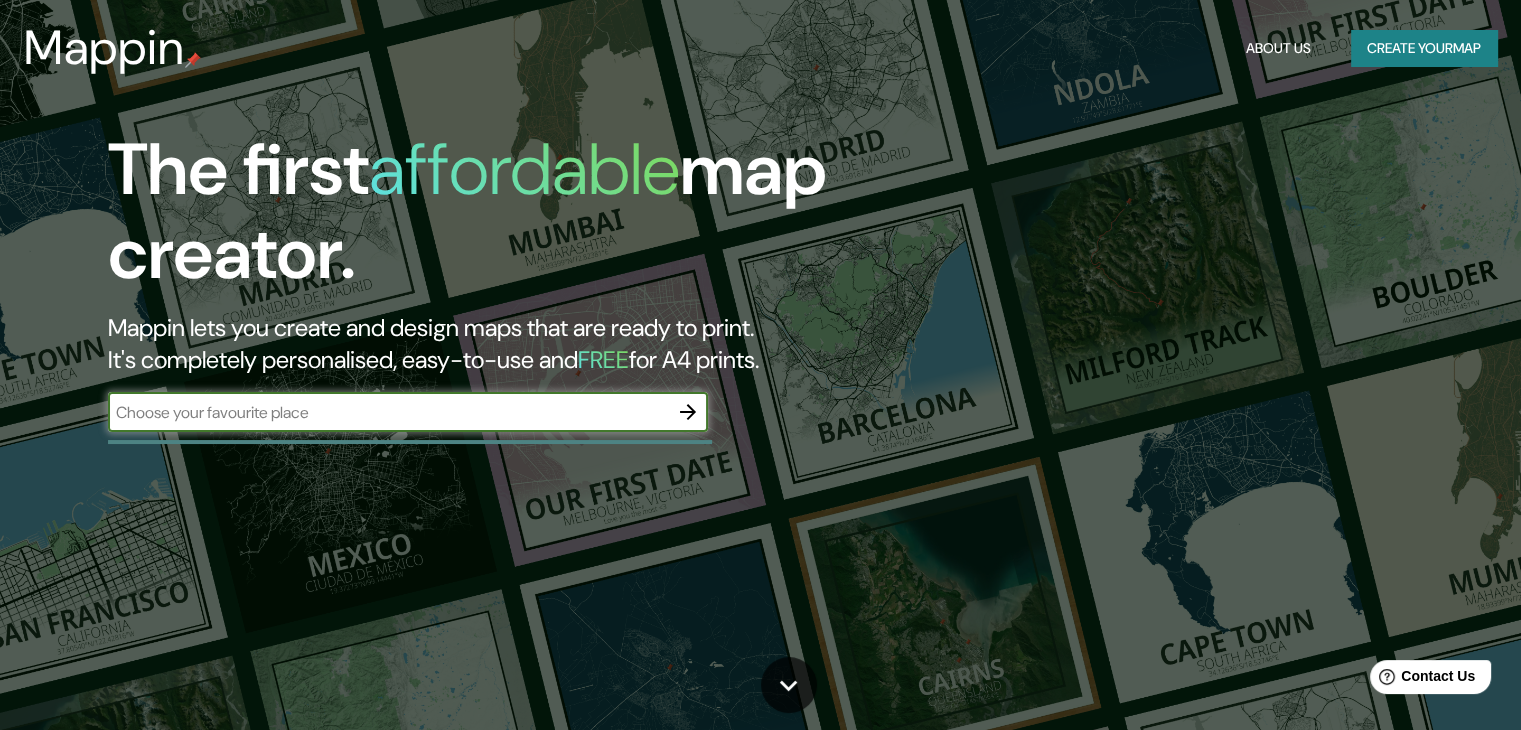 click on "​" at bounding box center [408, 412] 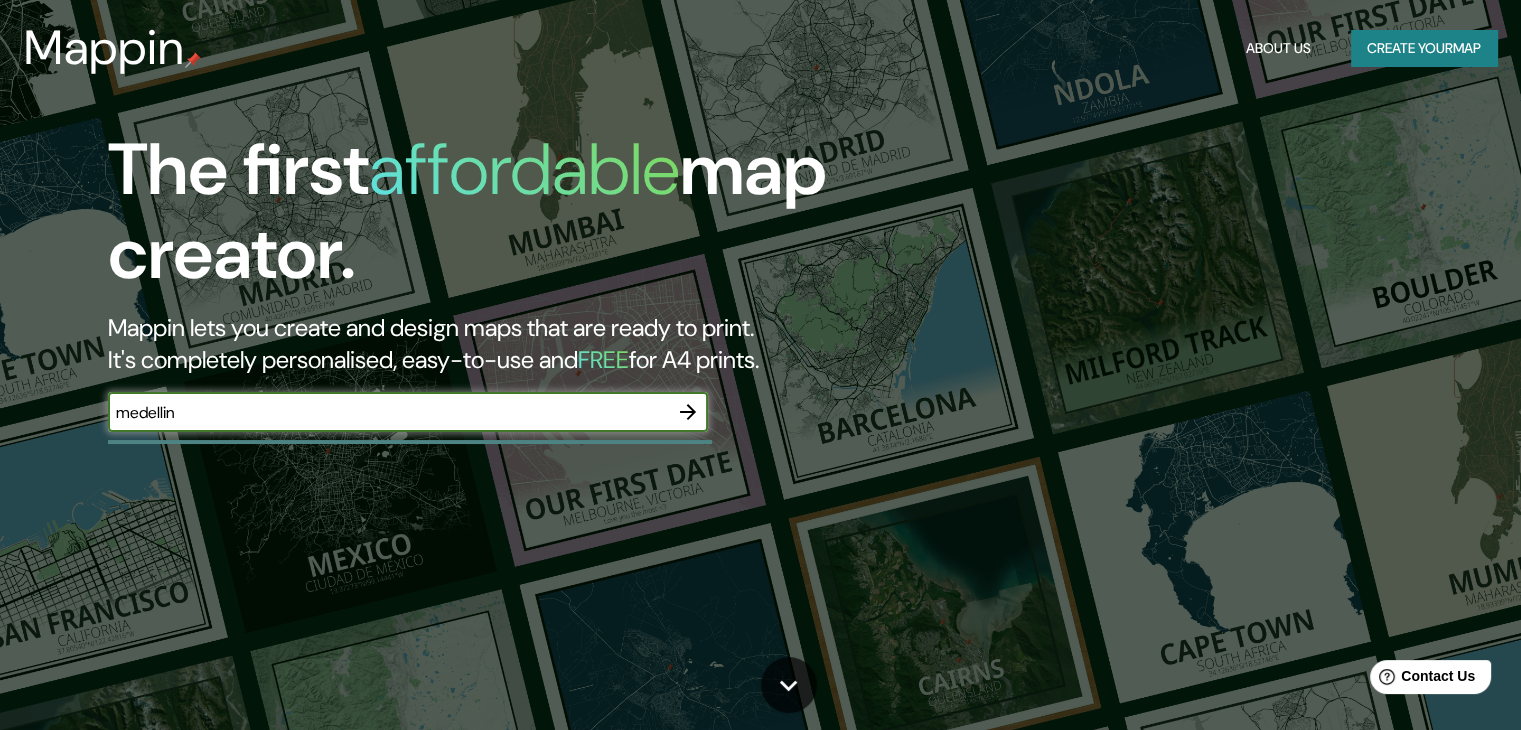 type on "medellin" 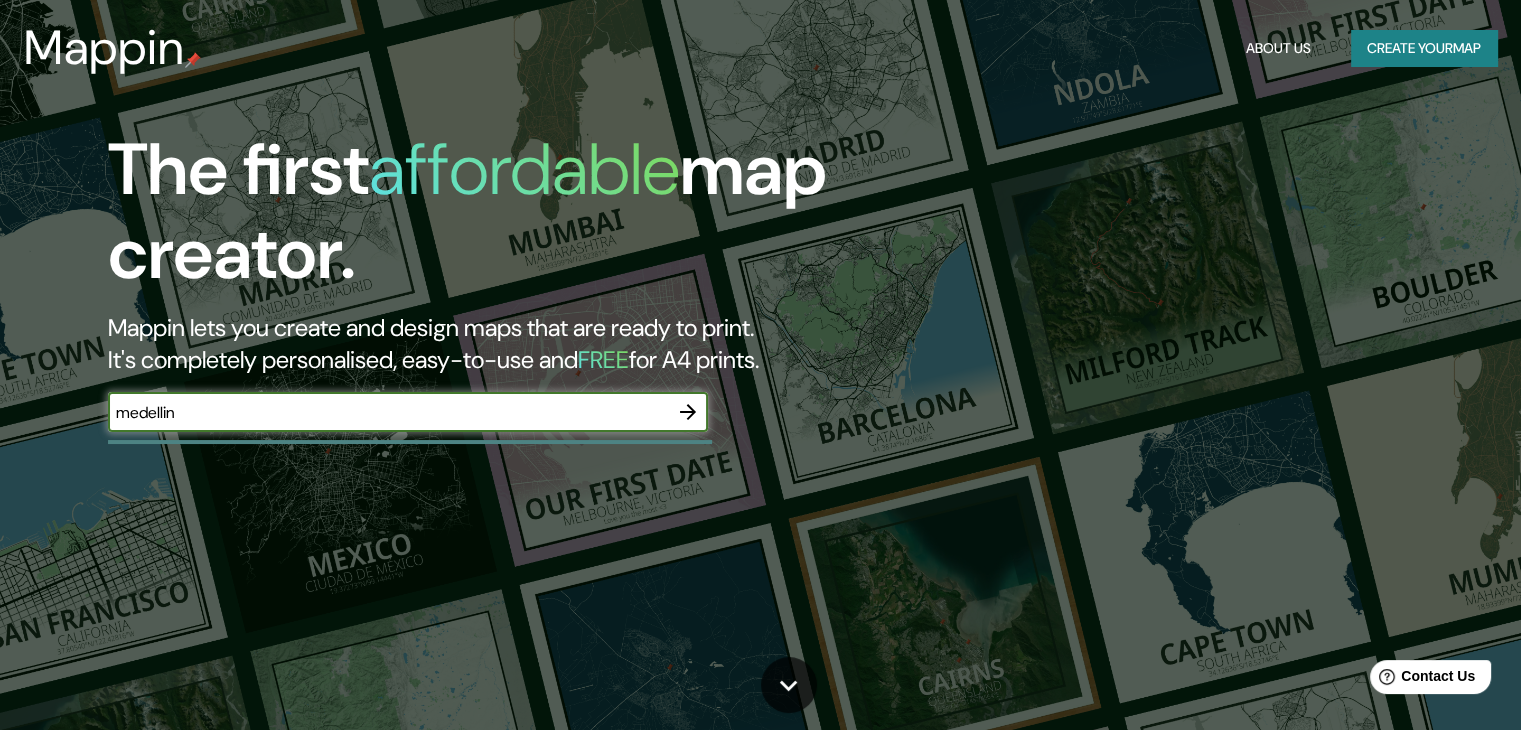 click 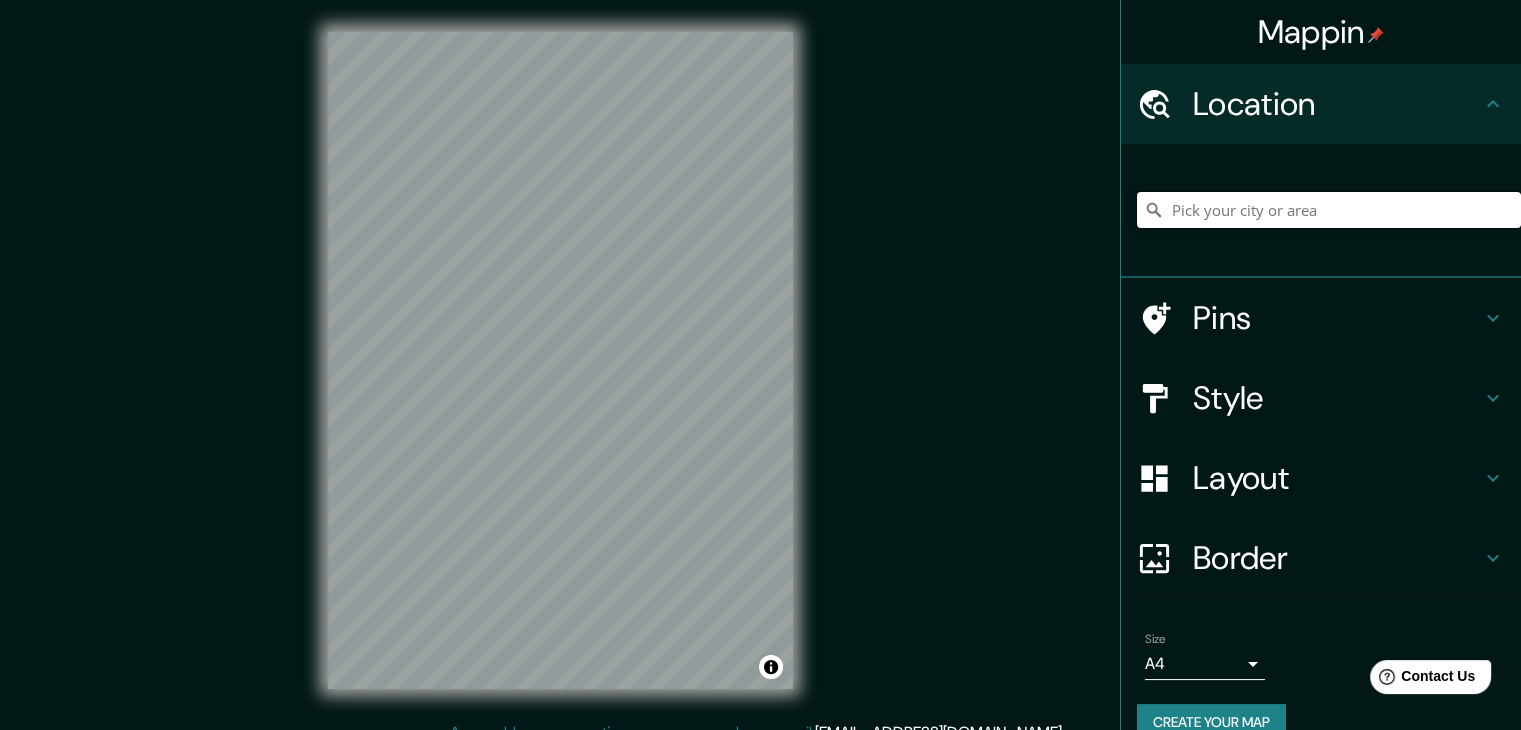 click at bounding box center [1329, 210] 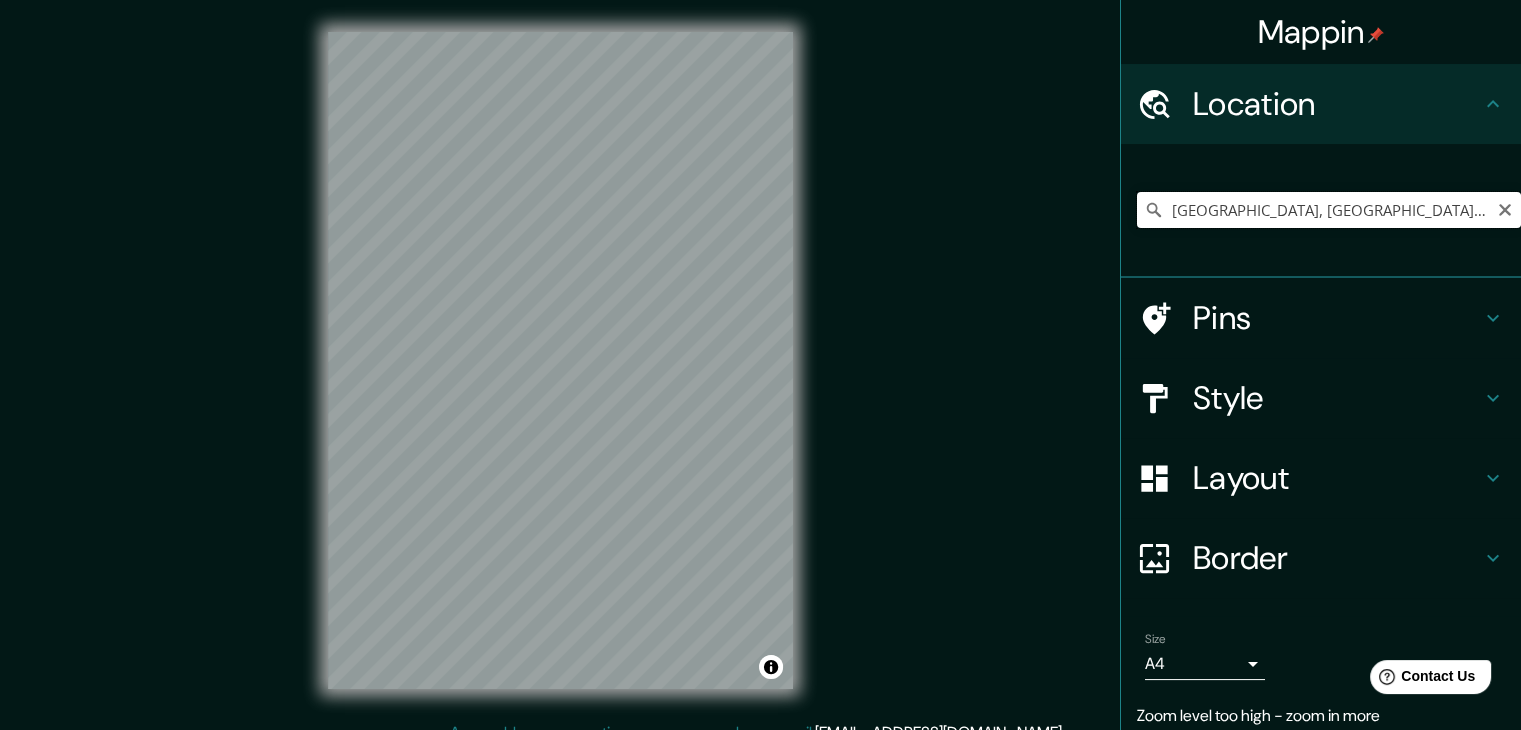 click on "[GEOGRAPHIC_DATA], [GEOGRAPHIC_DATA], [GEOGRAPHIC_DATA]" at bounding box center [1329, 210] 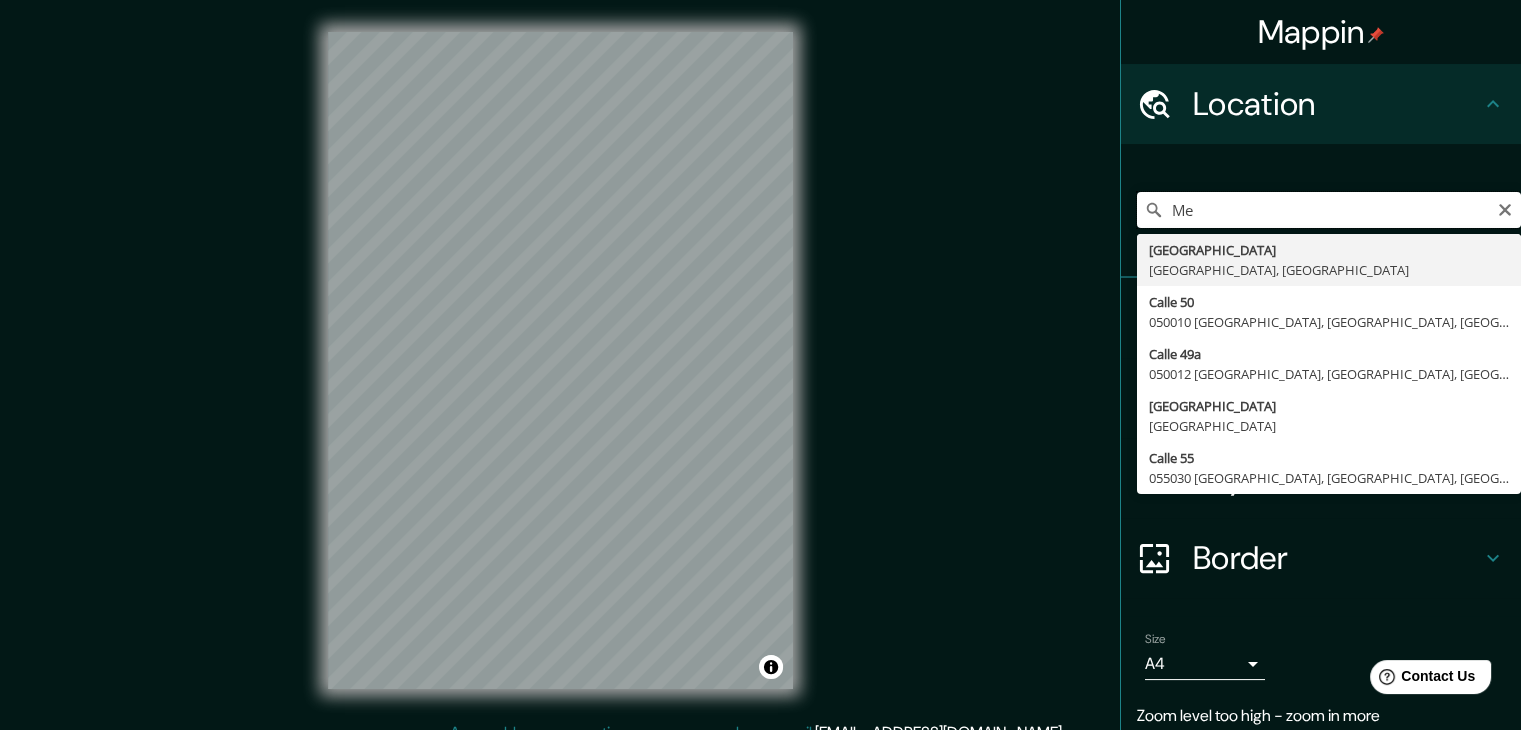 type on "M" 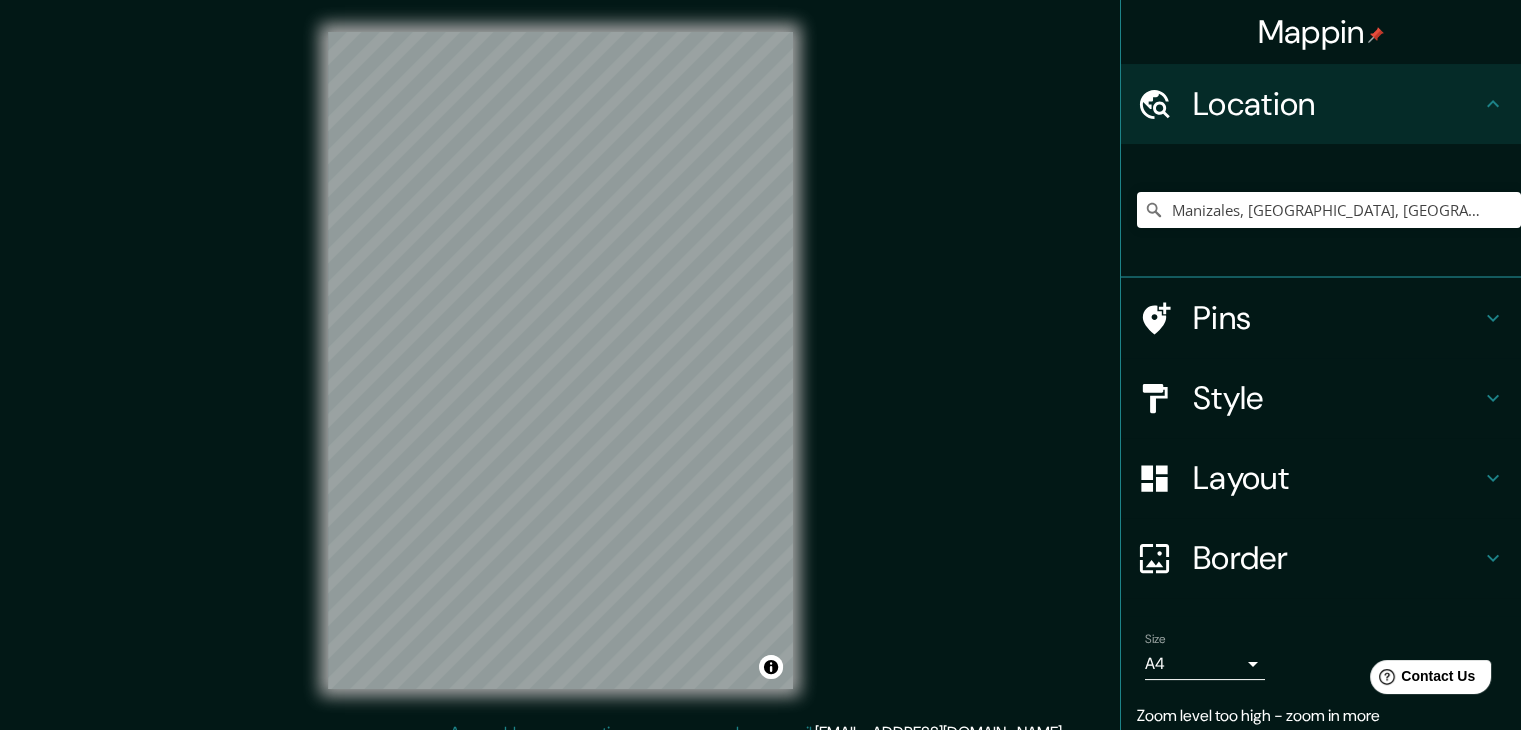 click on "Pins" at bounding box center (1337, 318) 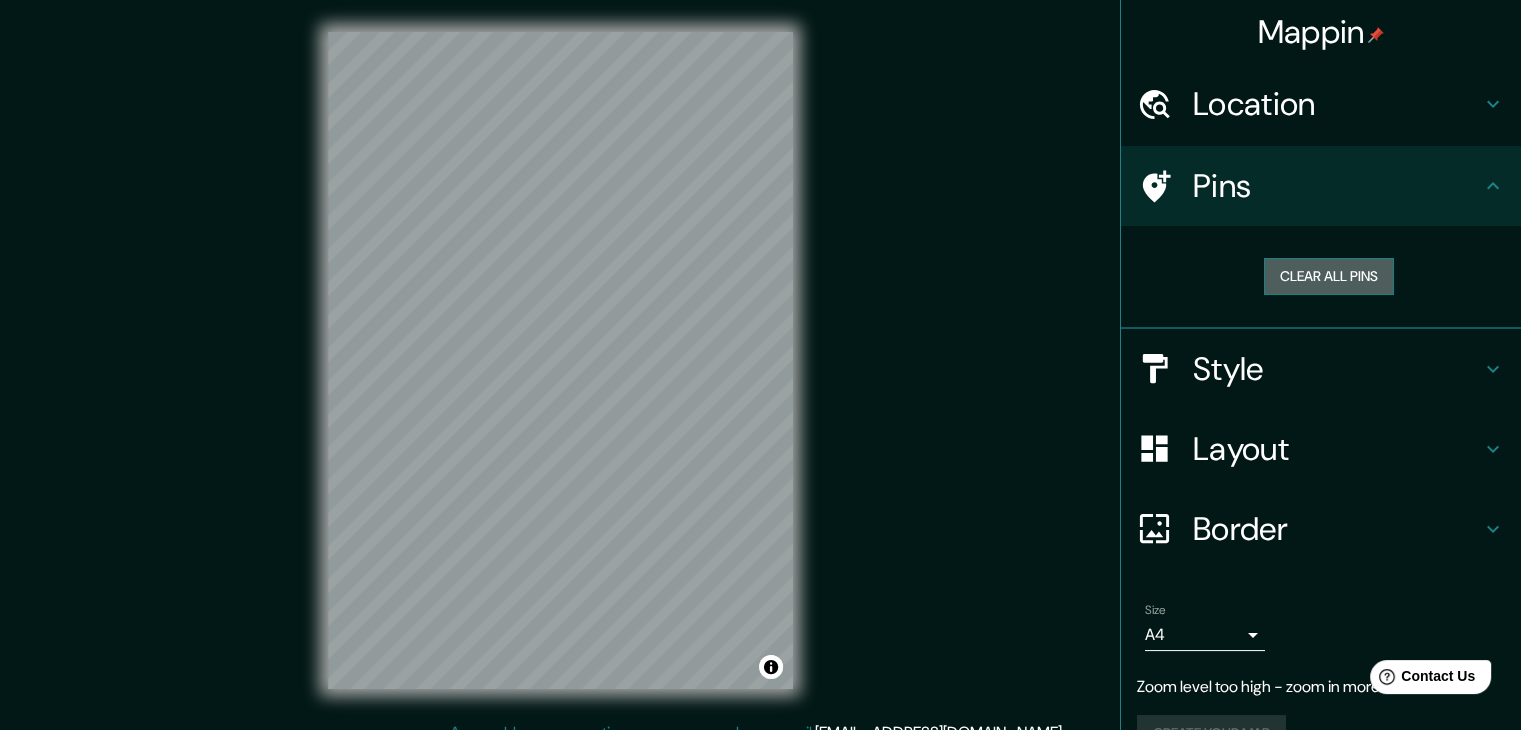 click on "Clear all pins" at bounding box center (1329, 276) 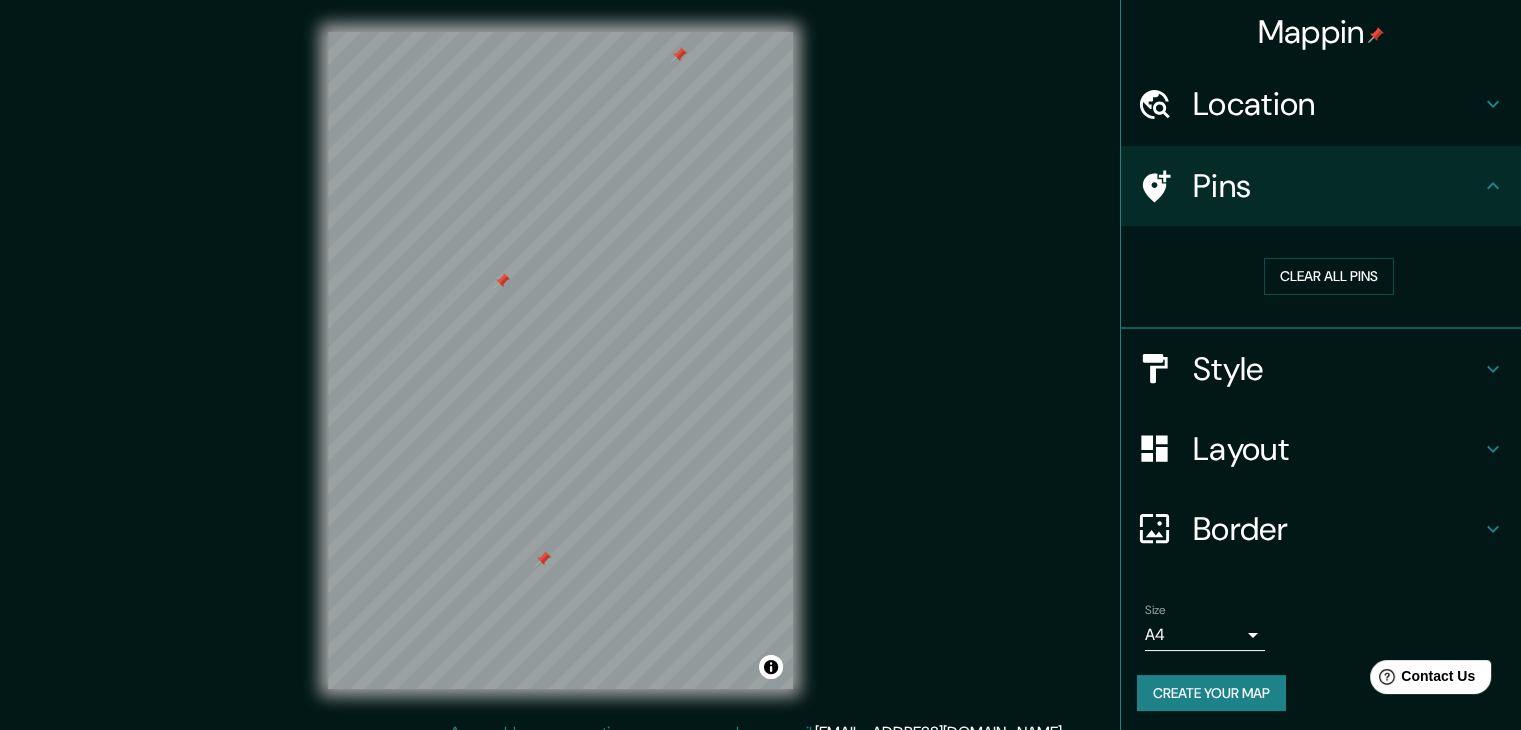 click on "Location" at bounding box center [1337, 104] 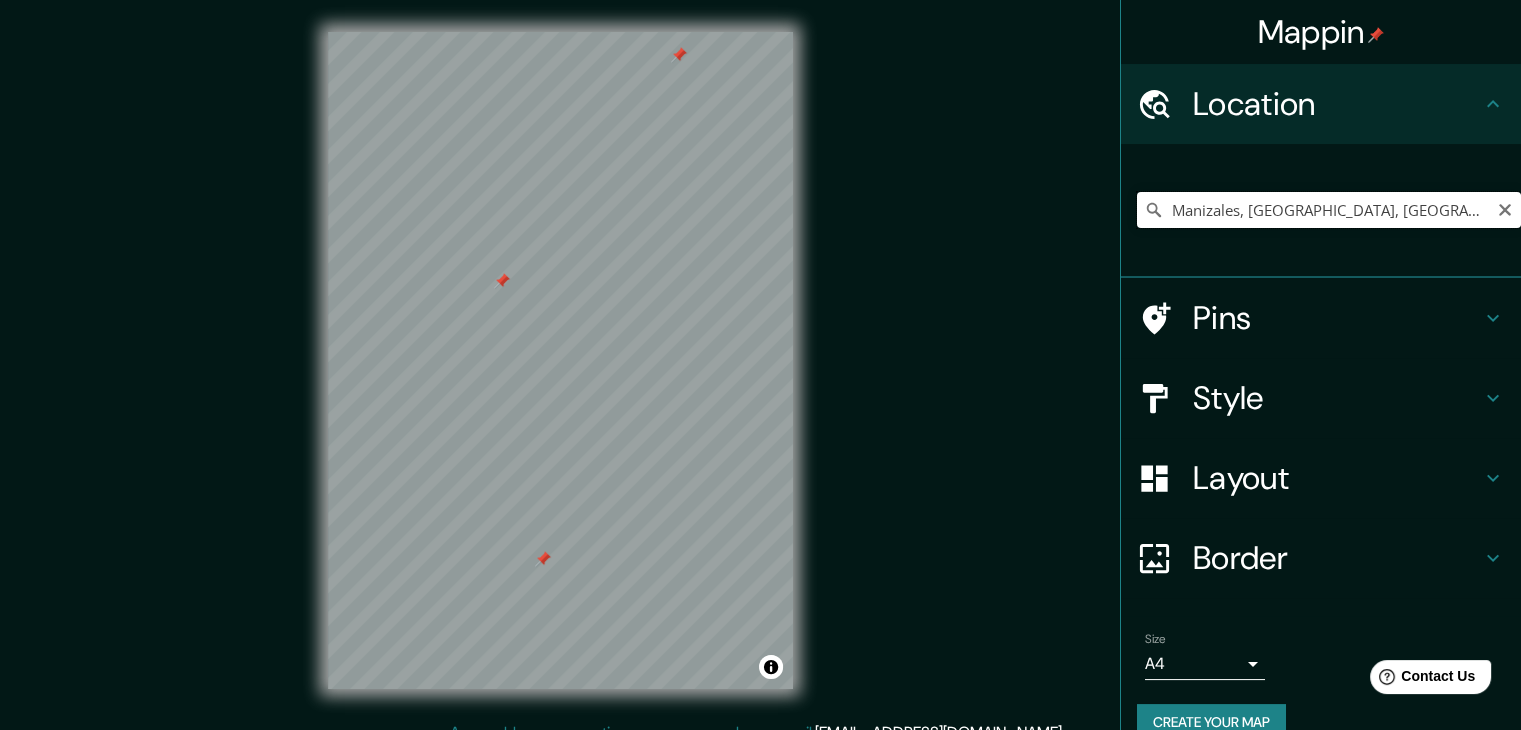 click on "Manizales, [GEOGRAPHIC_DATA], [GEOGRAPHIC_DATA]" at bounding box center [1329, 210] 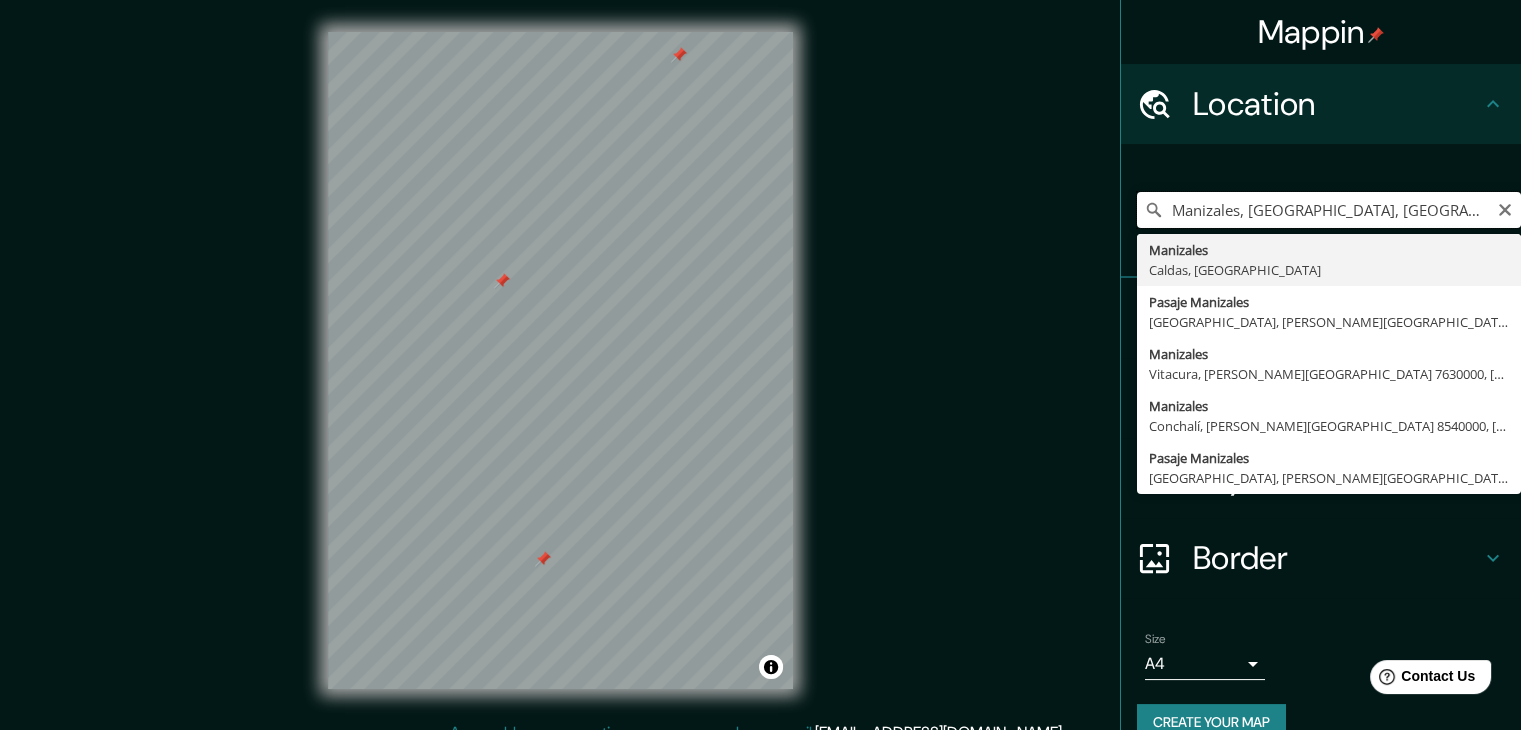 click on "Manizales, [GEOGRAPHIC_DATA], [GEOGRAPHIC_DATA]" at bounding box center (1329, 210) 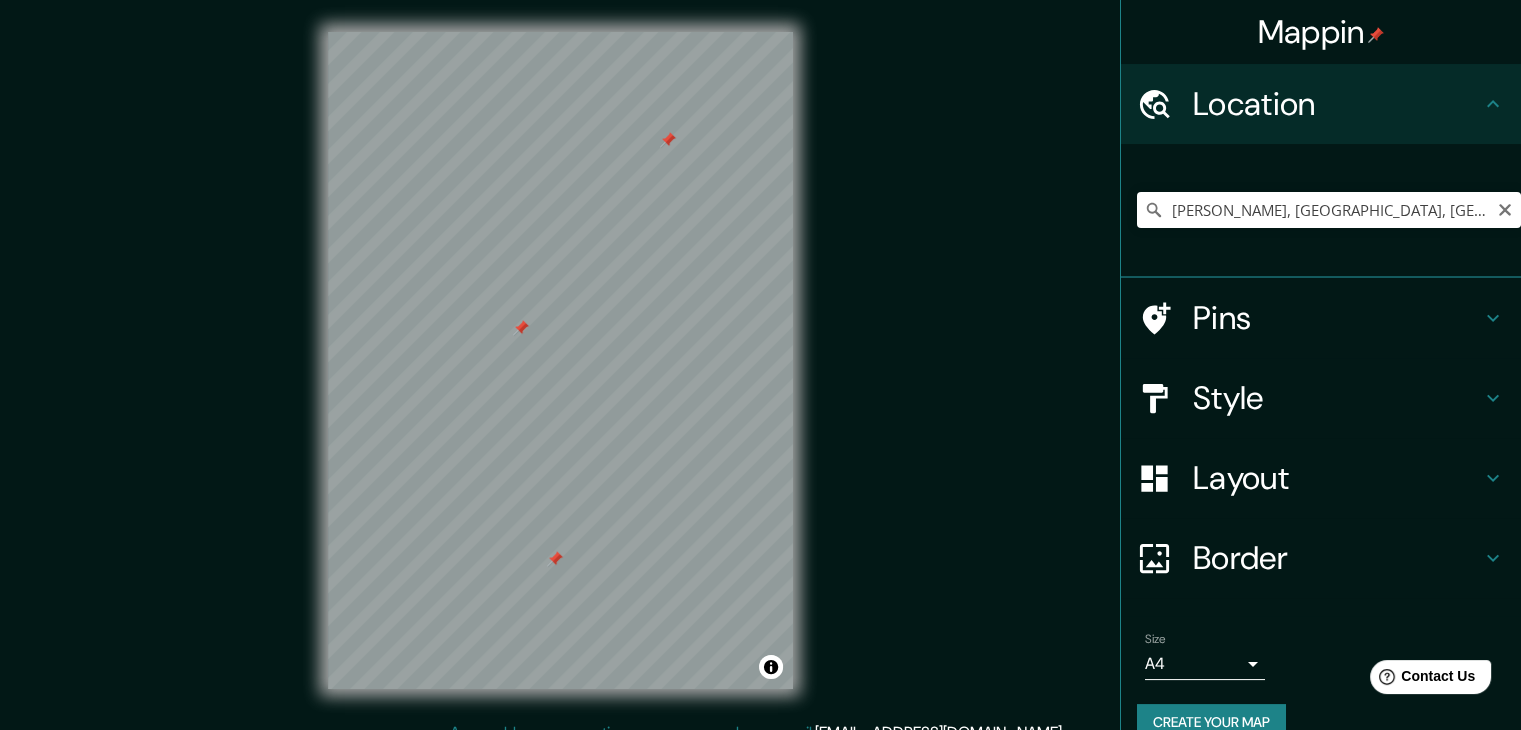 click 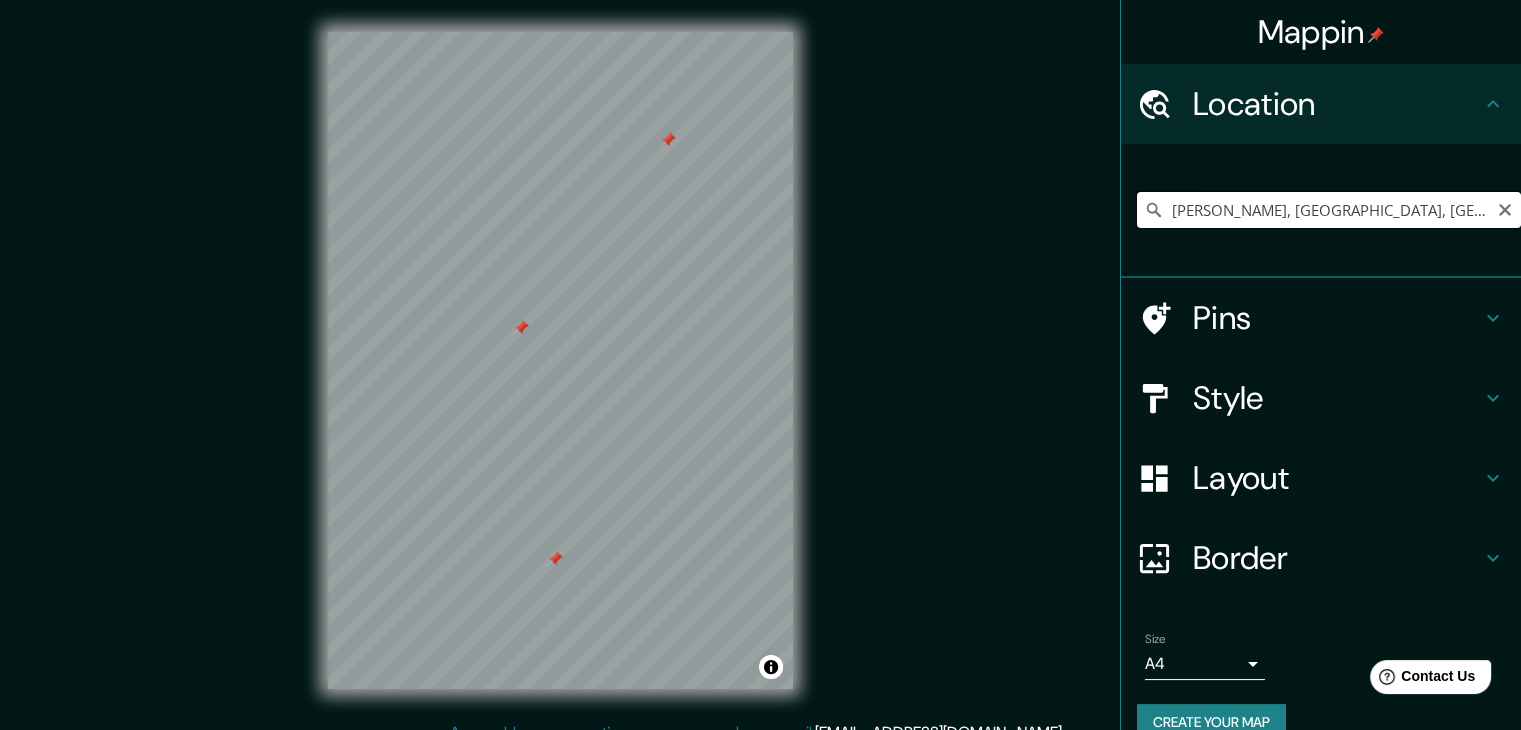 click on "[PERSON_NAME], [GEOGRAPHIC_DATA], [GEOGRAPHIC_DATA]" at bounding box center [1329, 210] 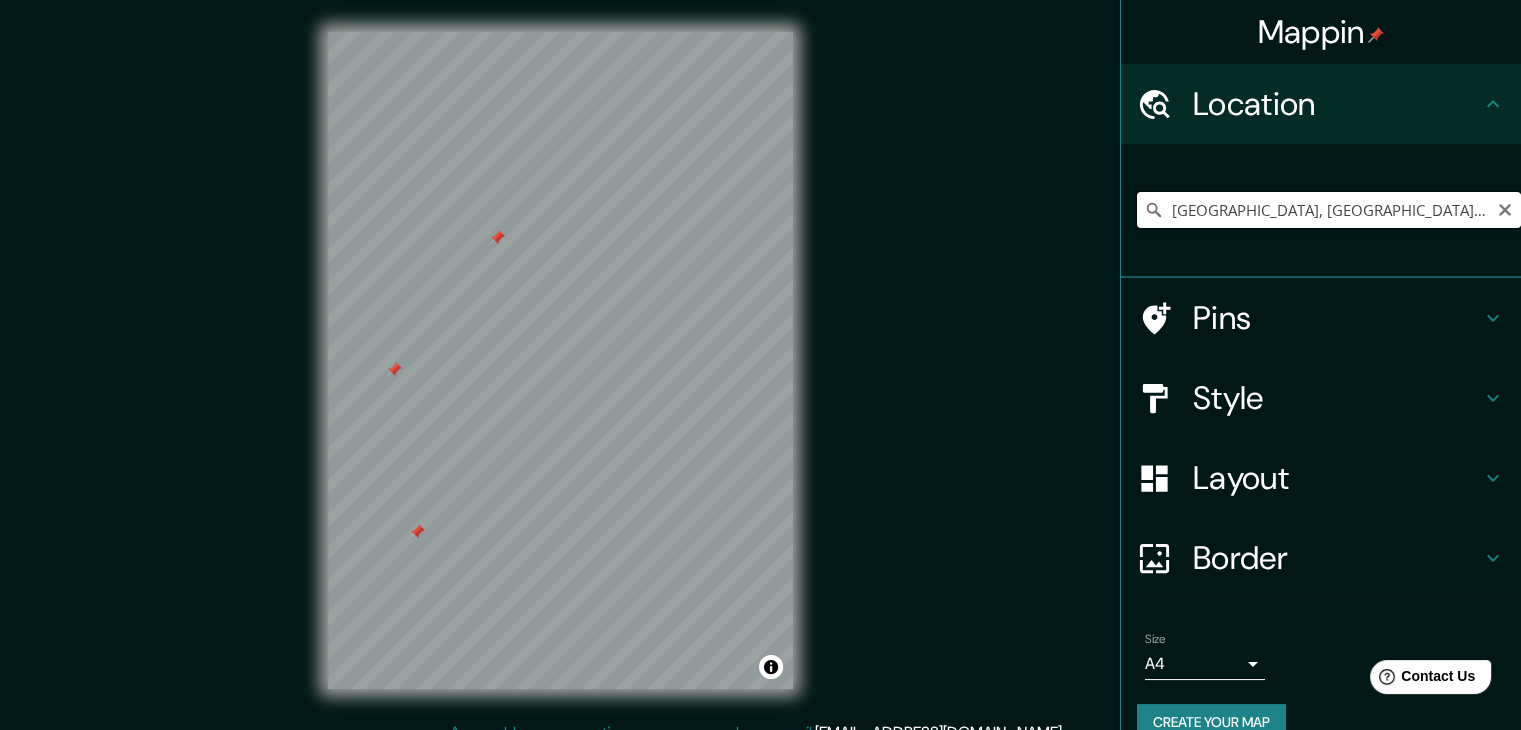 click on "[GEOGRAPHIC_DATA], [GEOGRAPHIC_DATA], [GEOGRAPHIC_DATA]" at bounding box center [1329, 210] 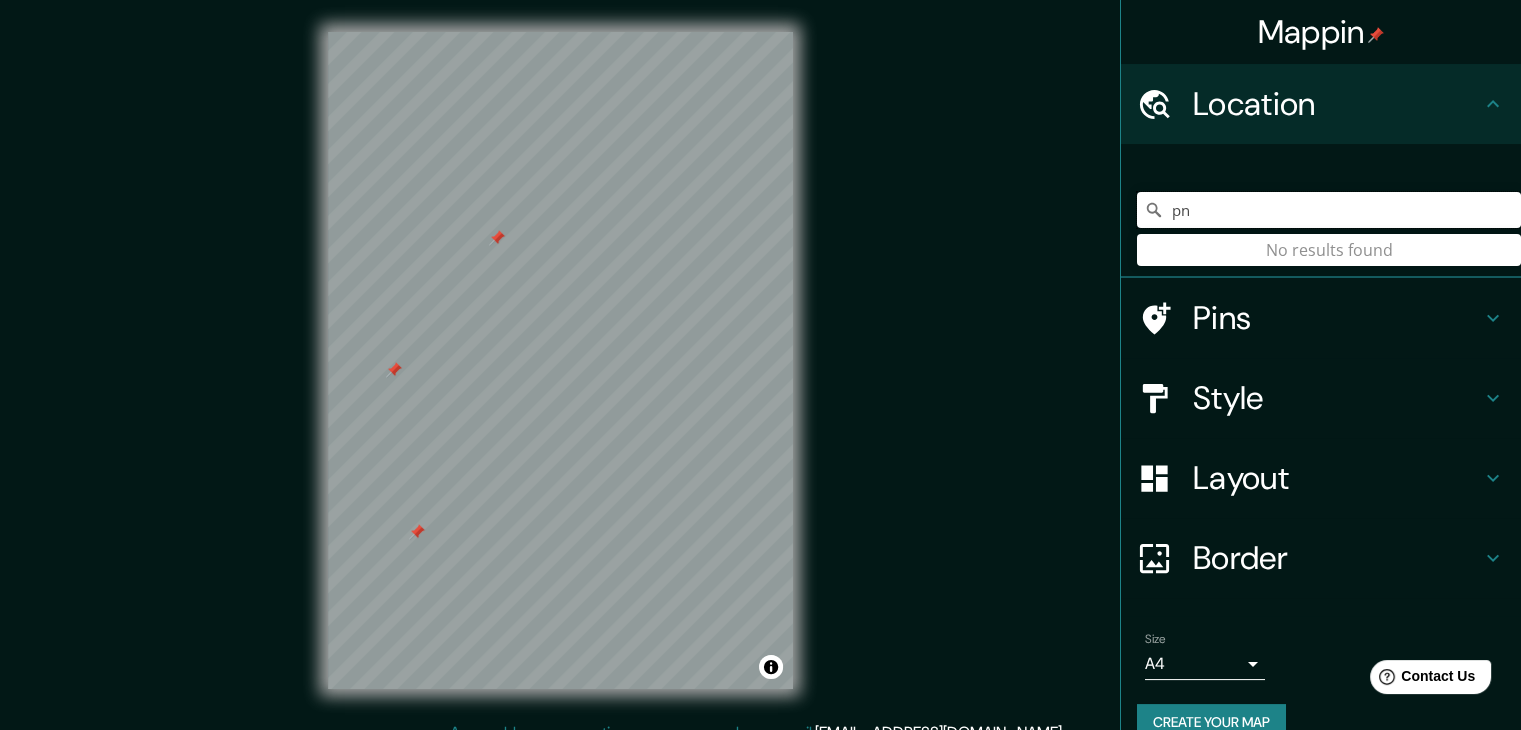 type on "p" 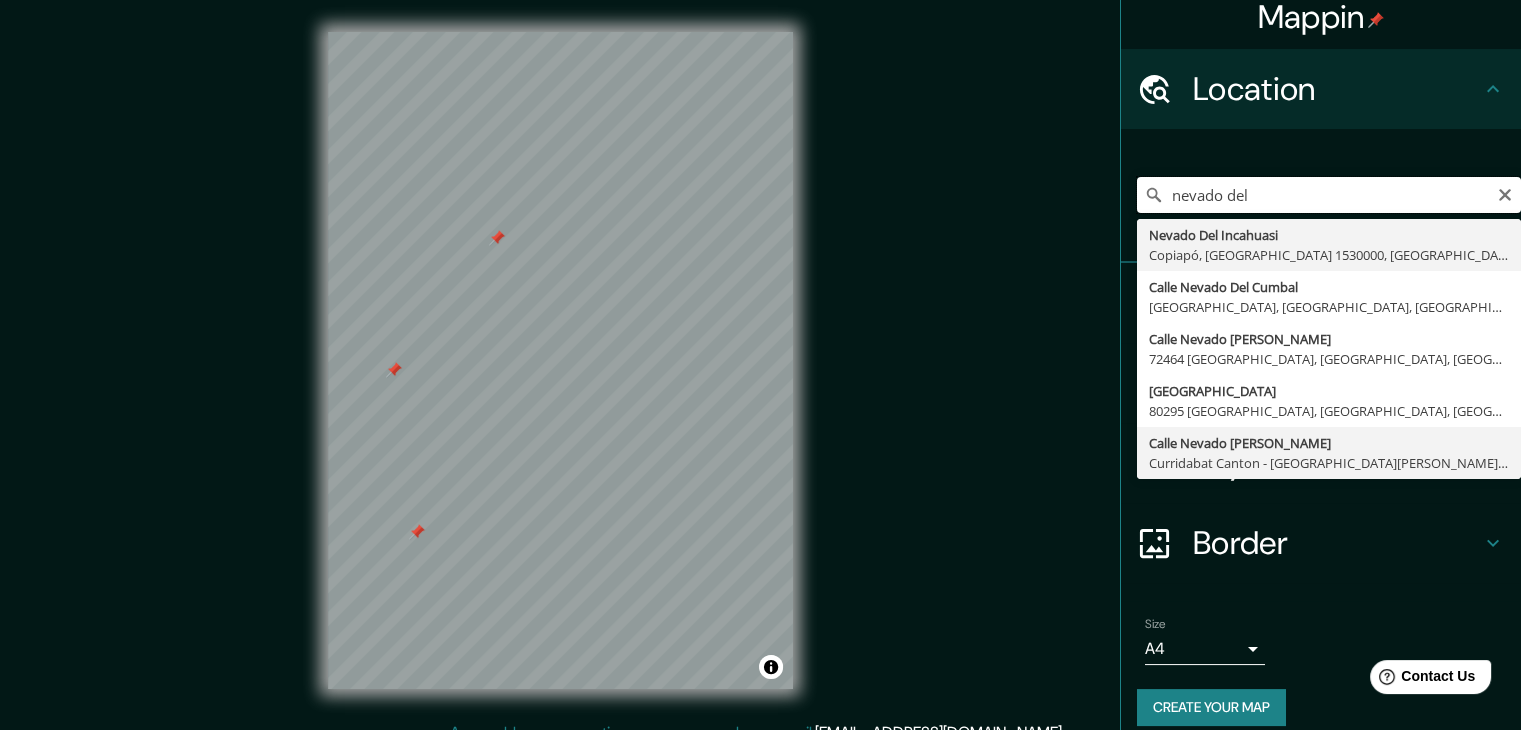 scroll, scrollTop: 34, scrollLeft: 0, axis: vertical 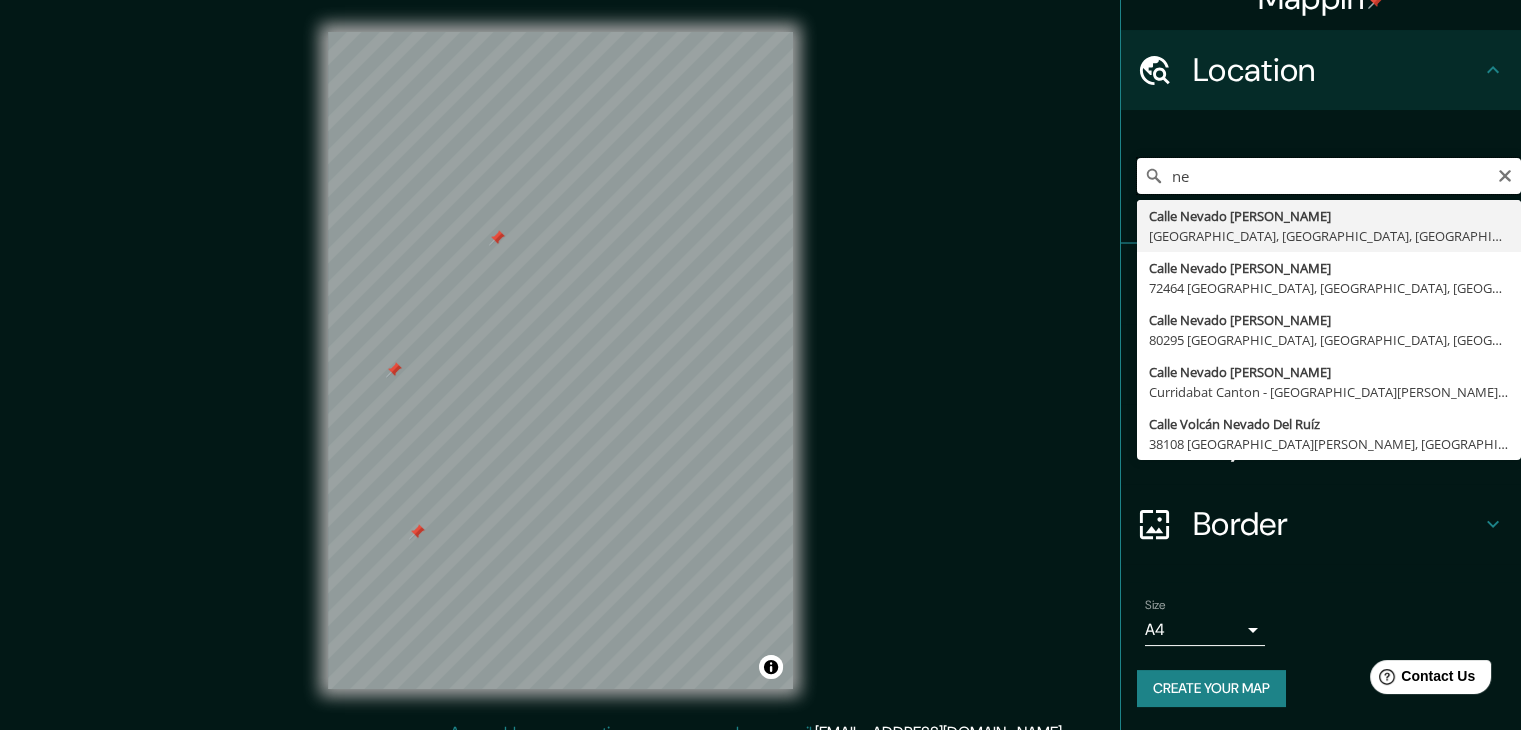 type on "n" 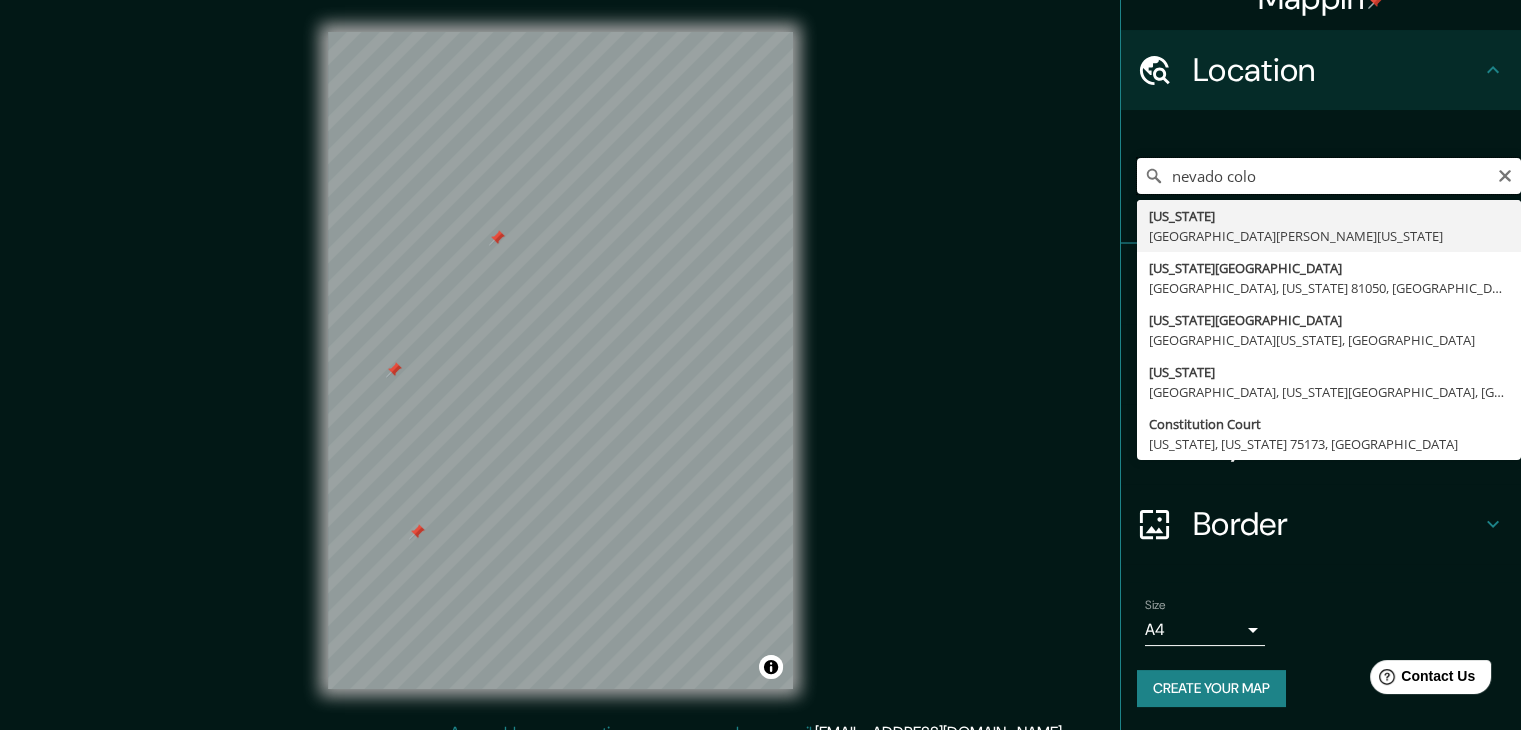 type on "nevado colom" 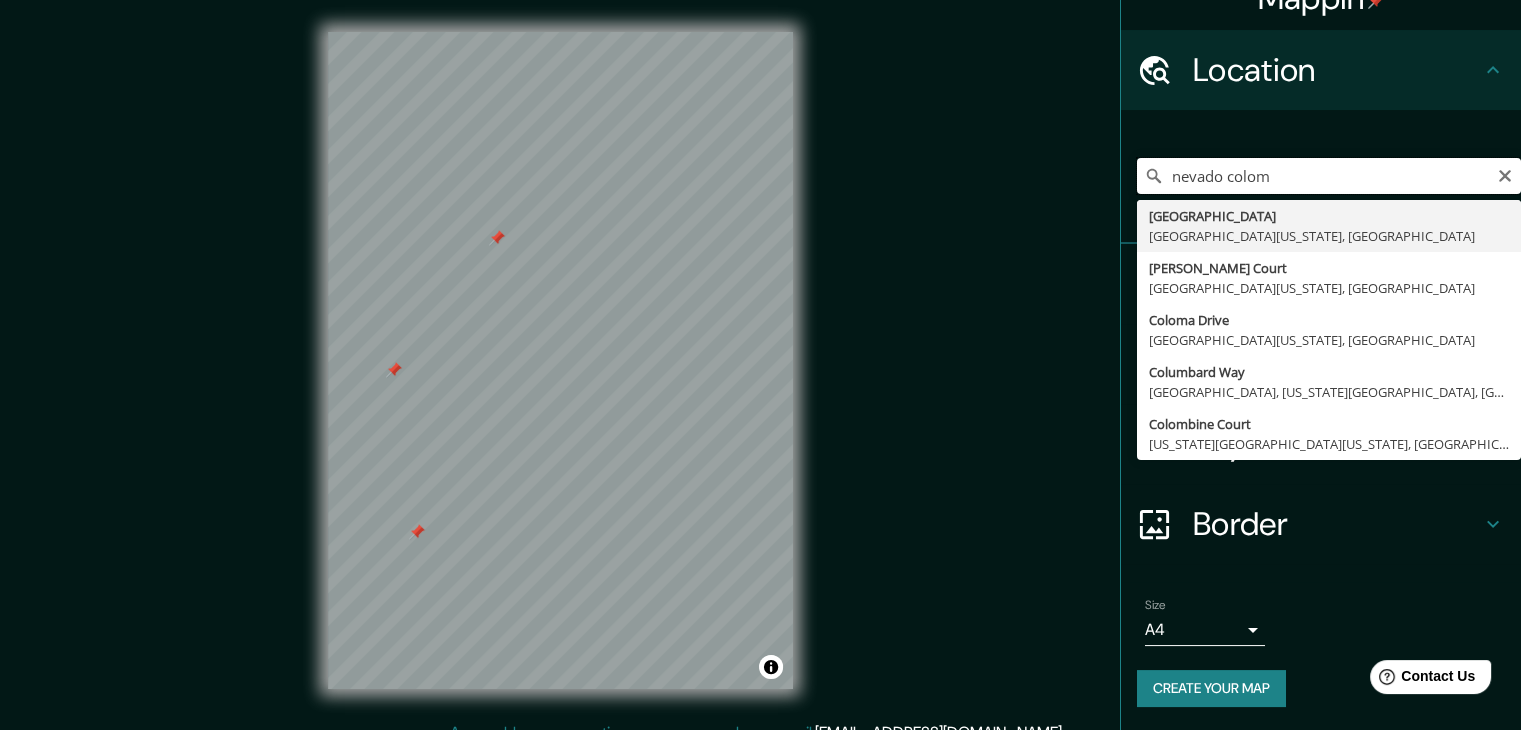 click on "nevado colom" at bounding box center [1329, 176] 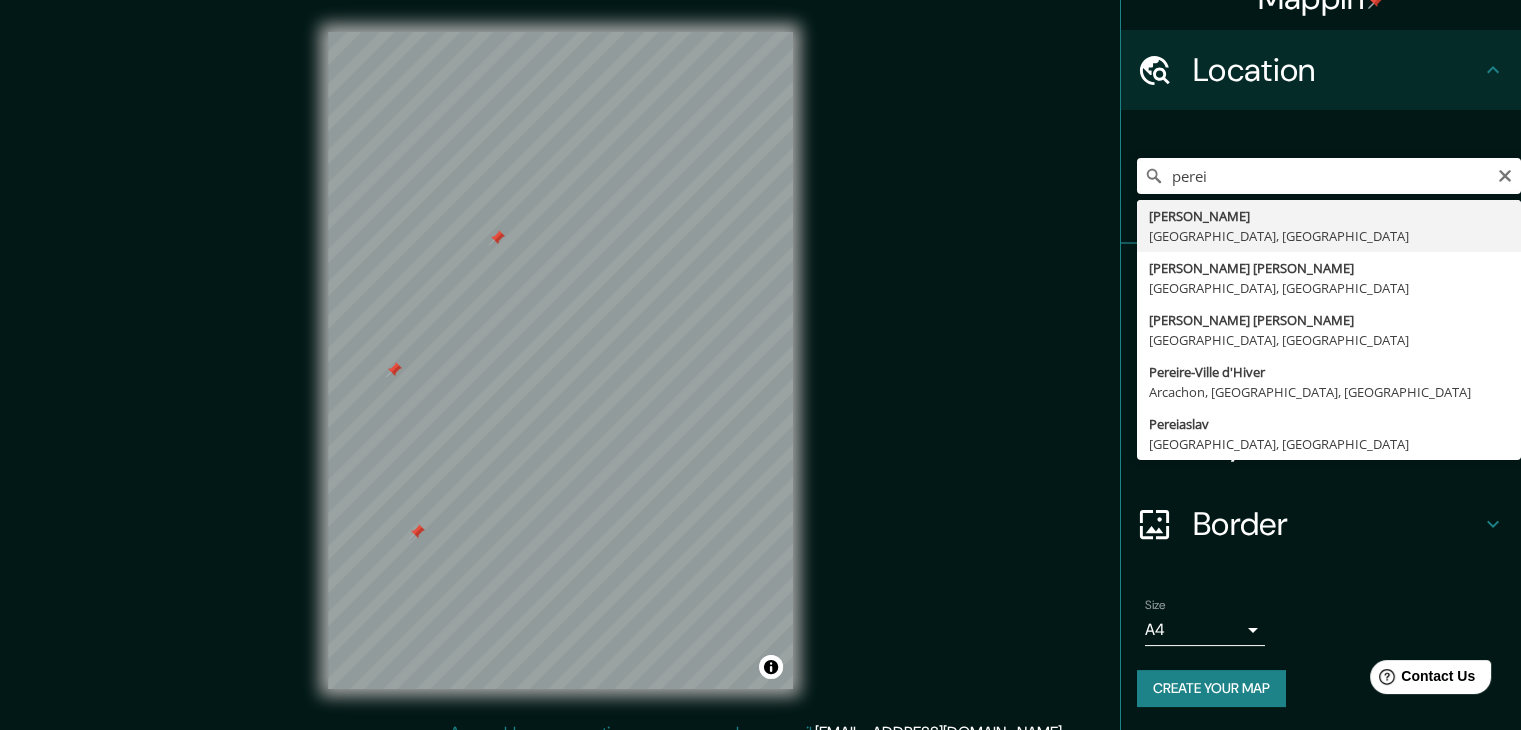 type on "[PERSON_NAME], [GEOGRAPHIC_DATA], [GEOGRAPHIC_DATA]" 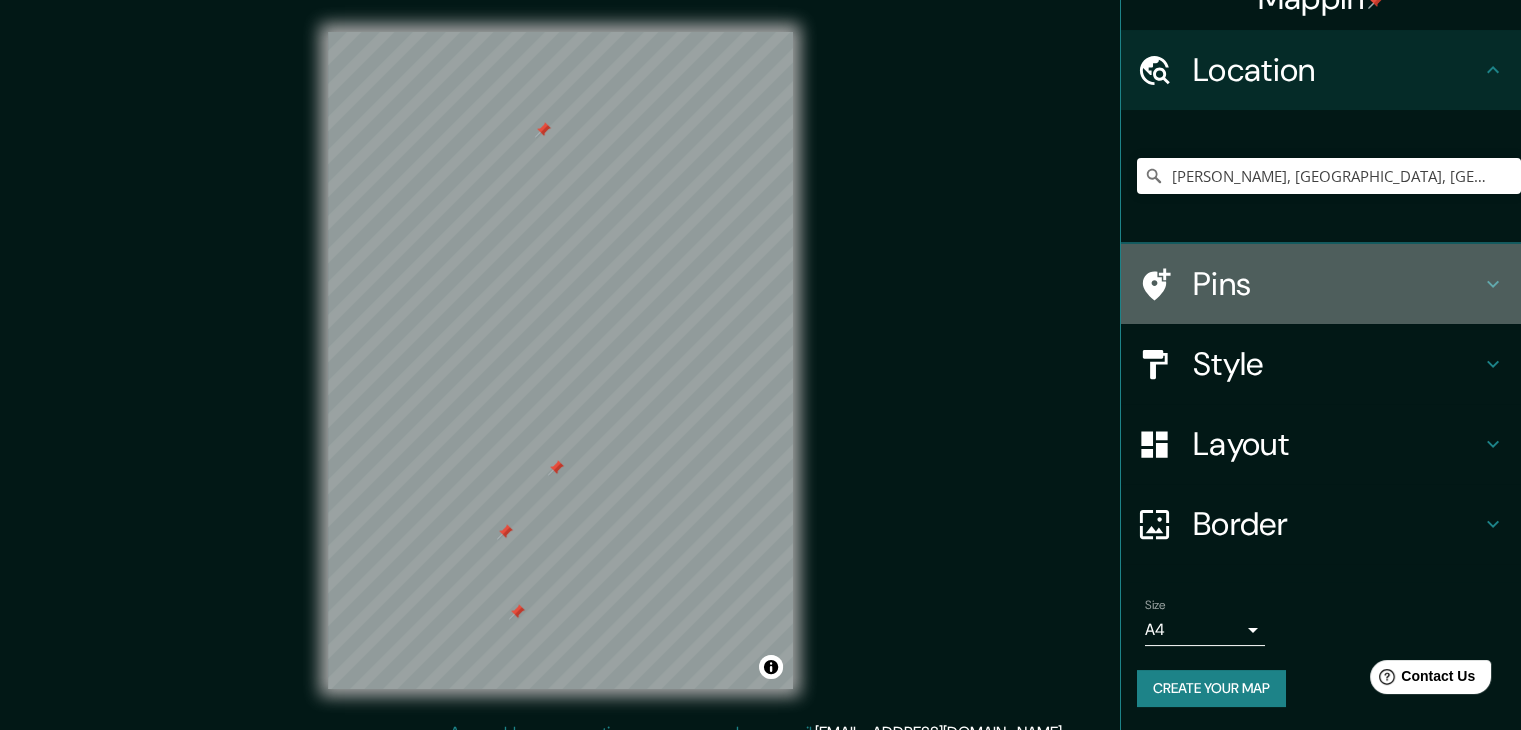 click on "Pins" at bounding box center (1337, 284) 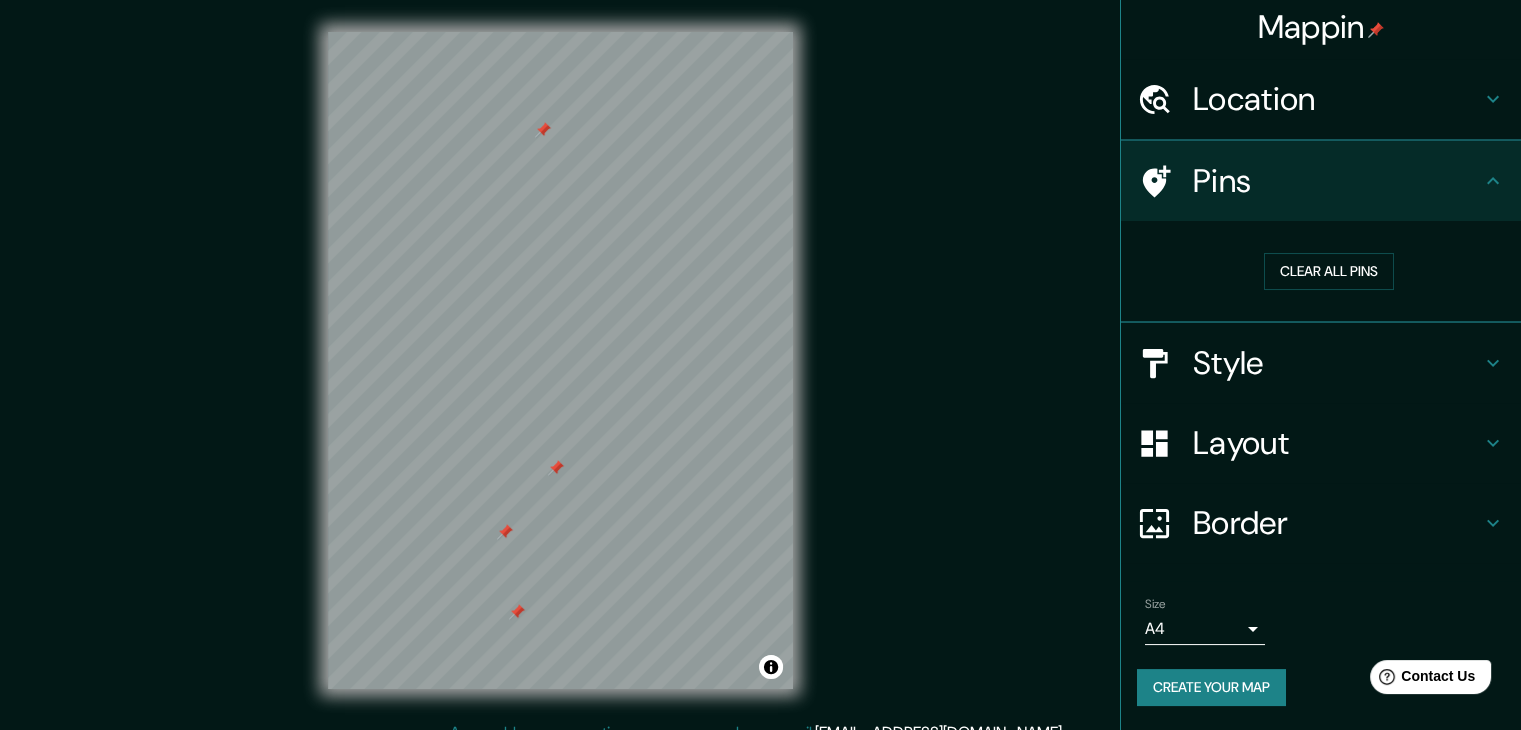 scroll, scrollTop: 4, scrollLeft: 0, axis: vertical 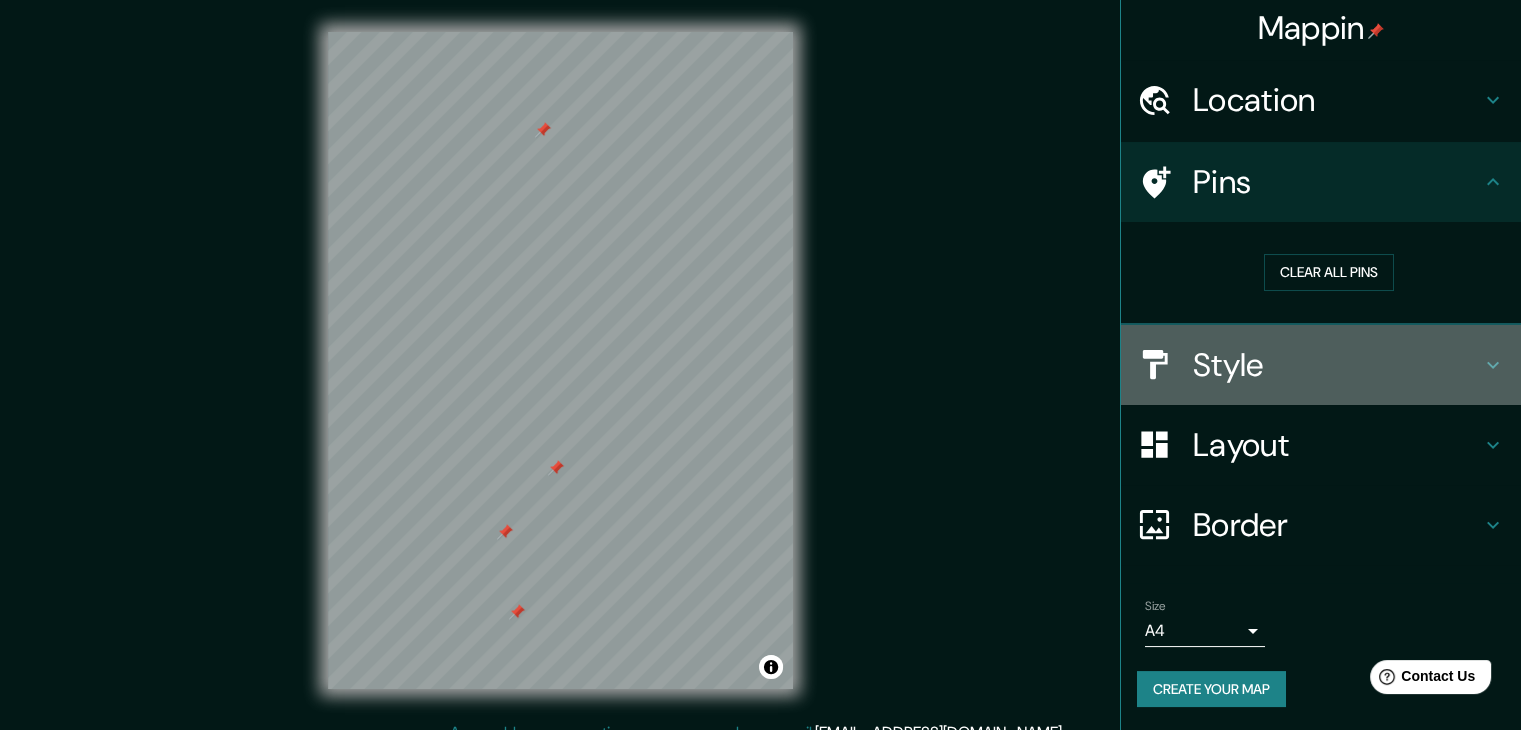click on "Style" at bounding box center (1337, 365) 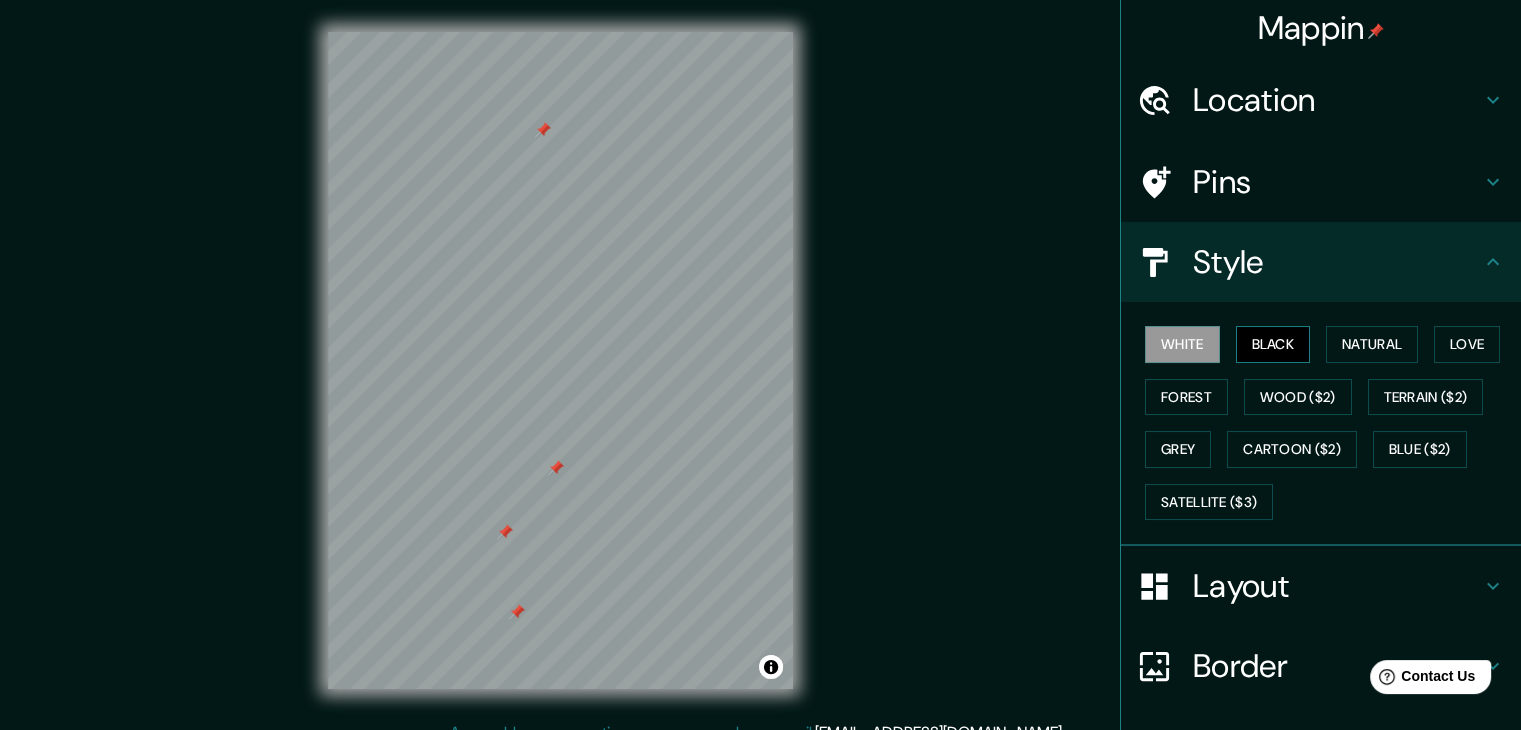click on "Black" at bounding box center (1273, 344) 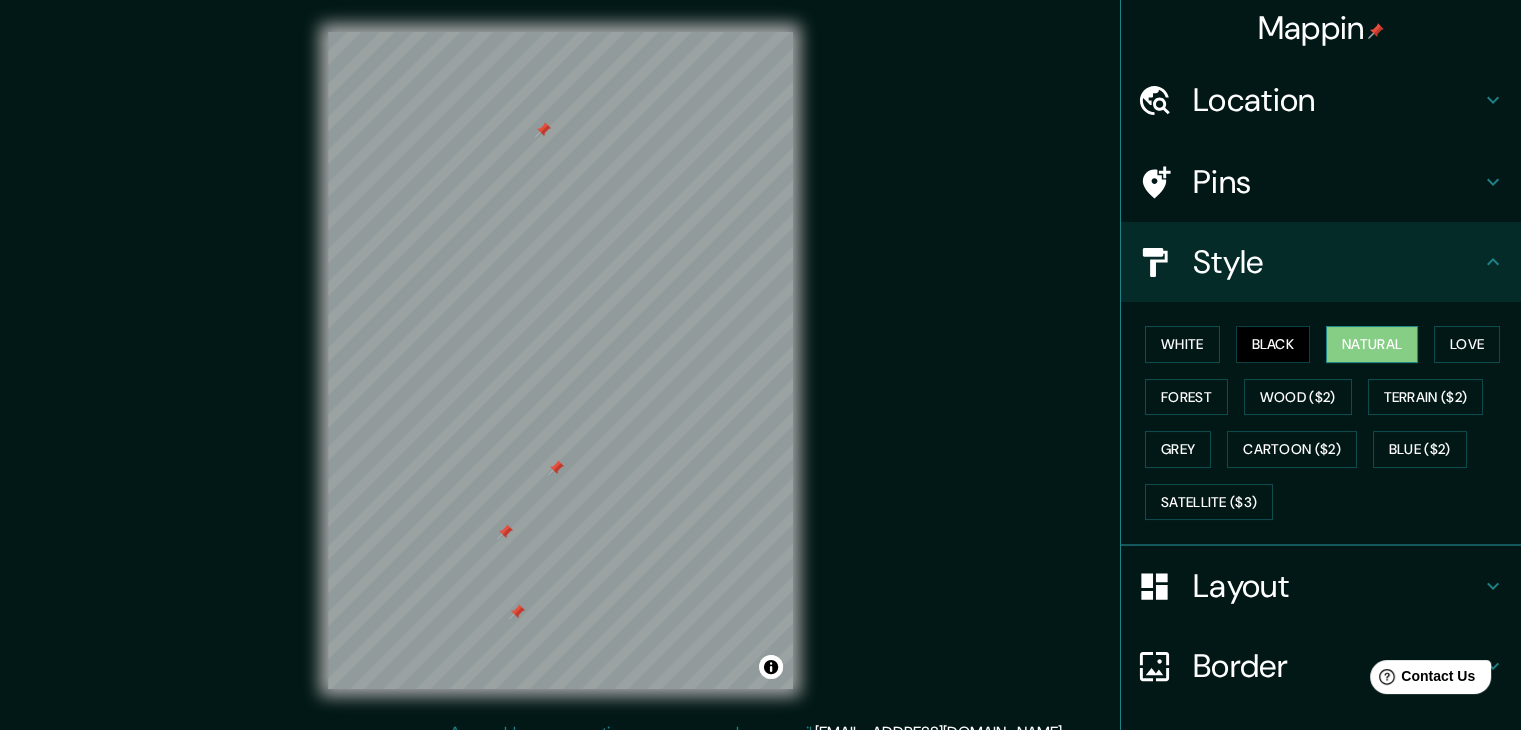 click on "Natural" at bounding box center [1372, 344] 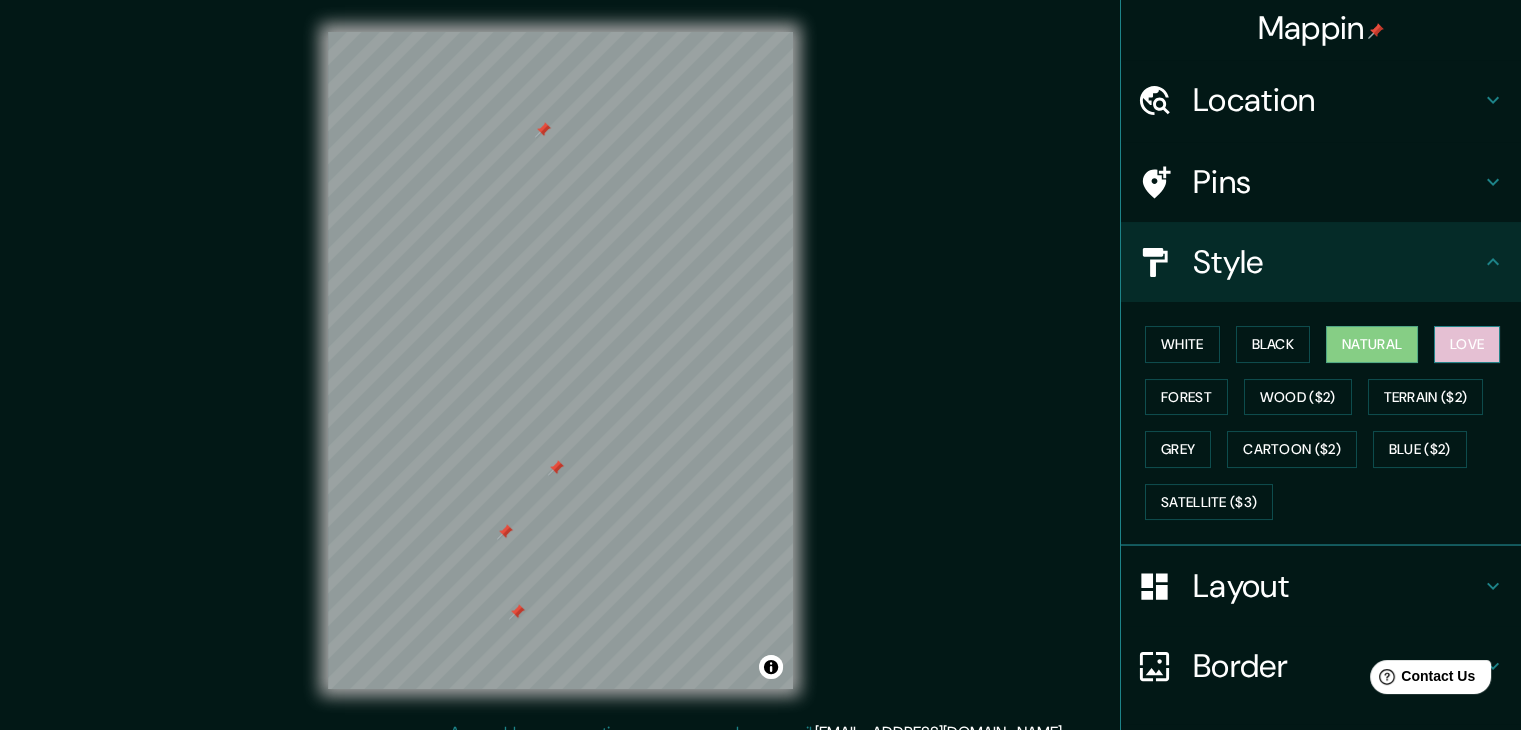click on "Love" at bounding box center (1467, 344) 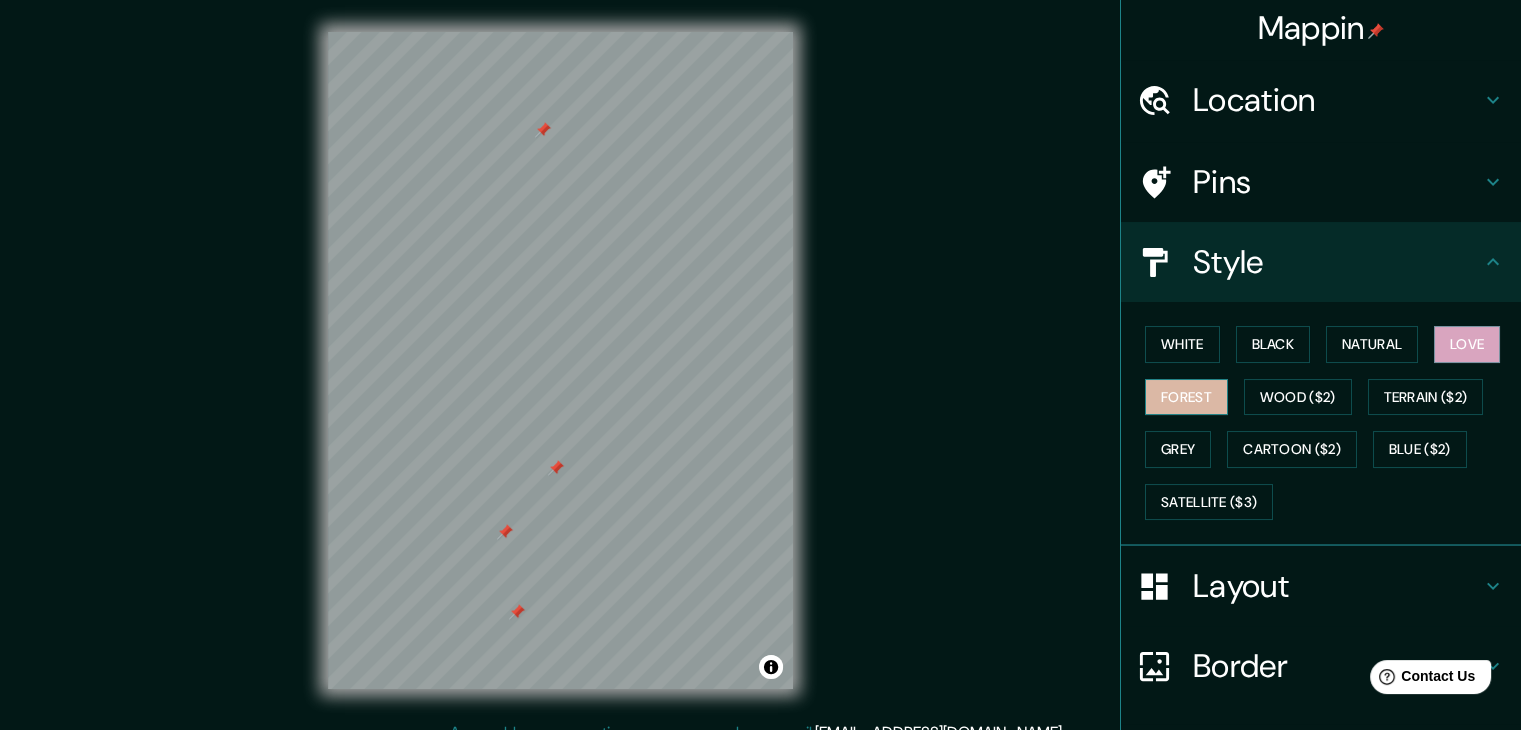 click on "Forest" at bounding box center [1186, 397] 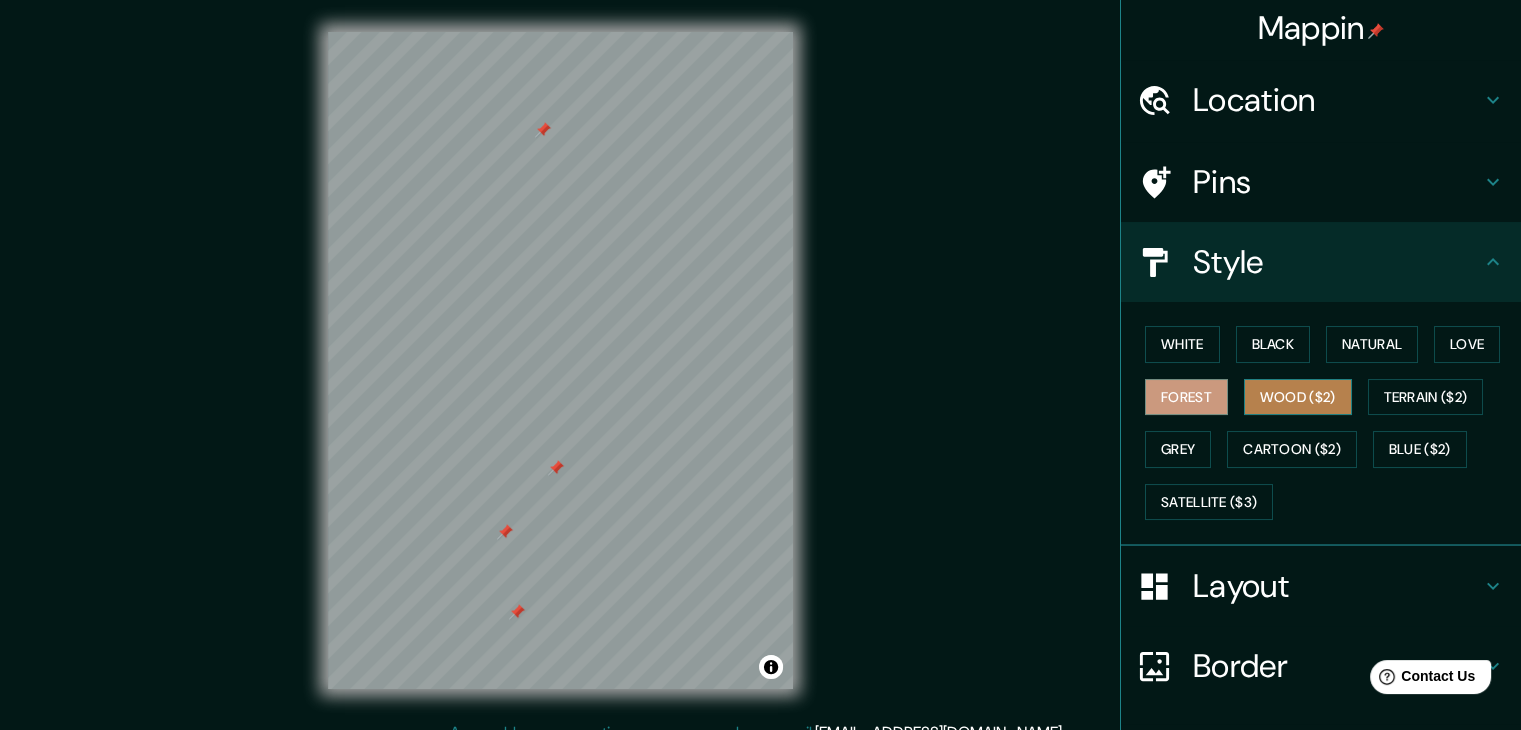 click on "Wood ($2)" at bounding box center [1298, 397] 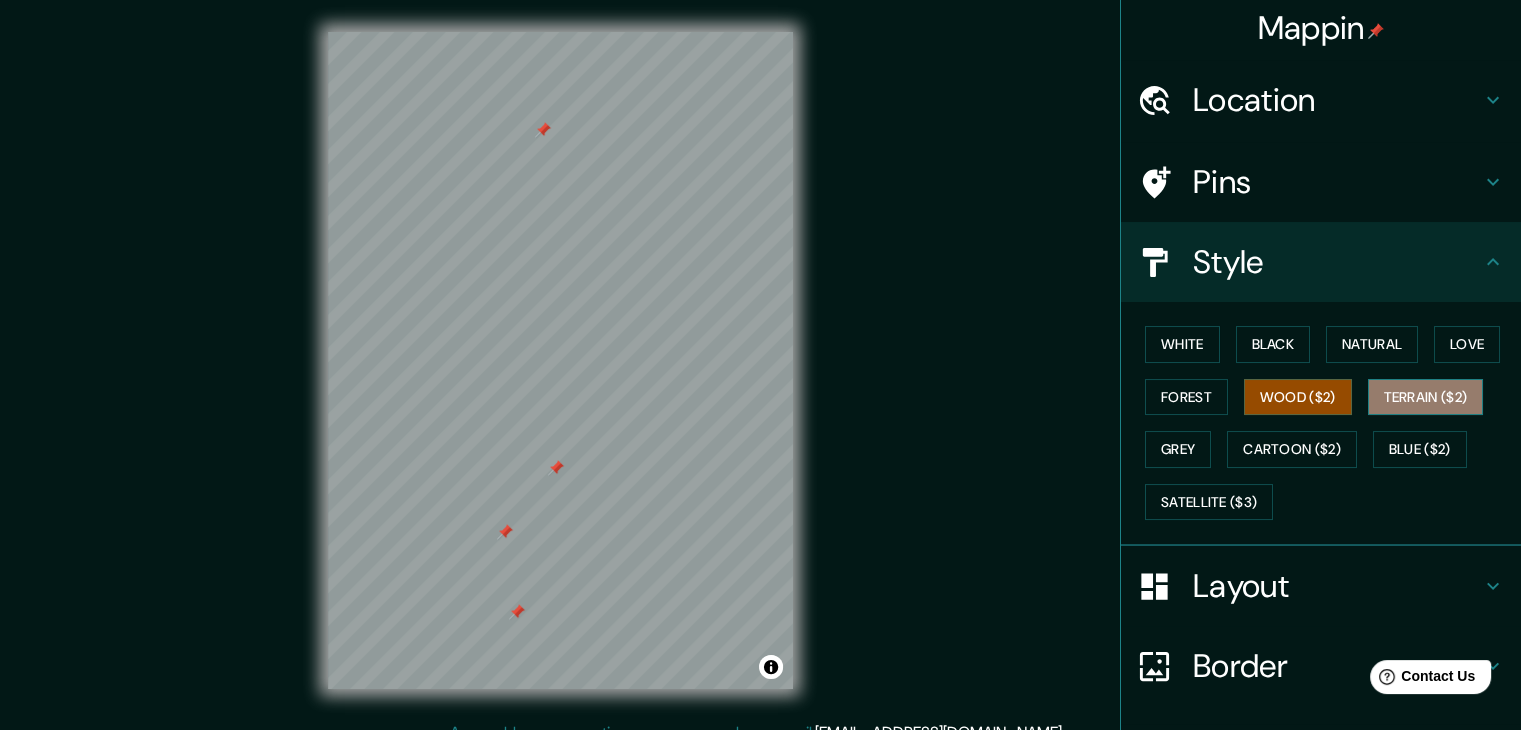 click on "Terrain ($2)" at bounding box center [1426, 397] 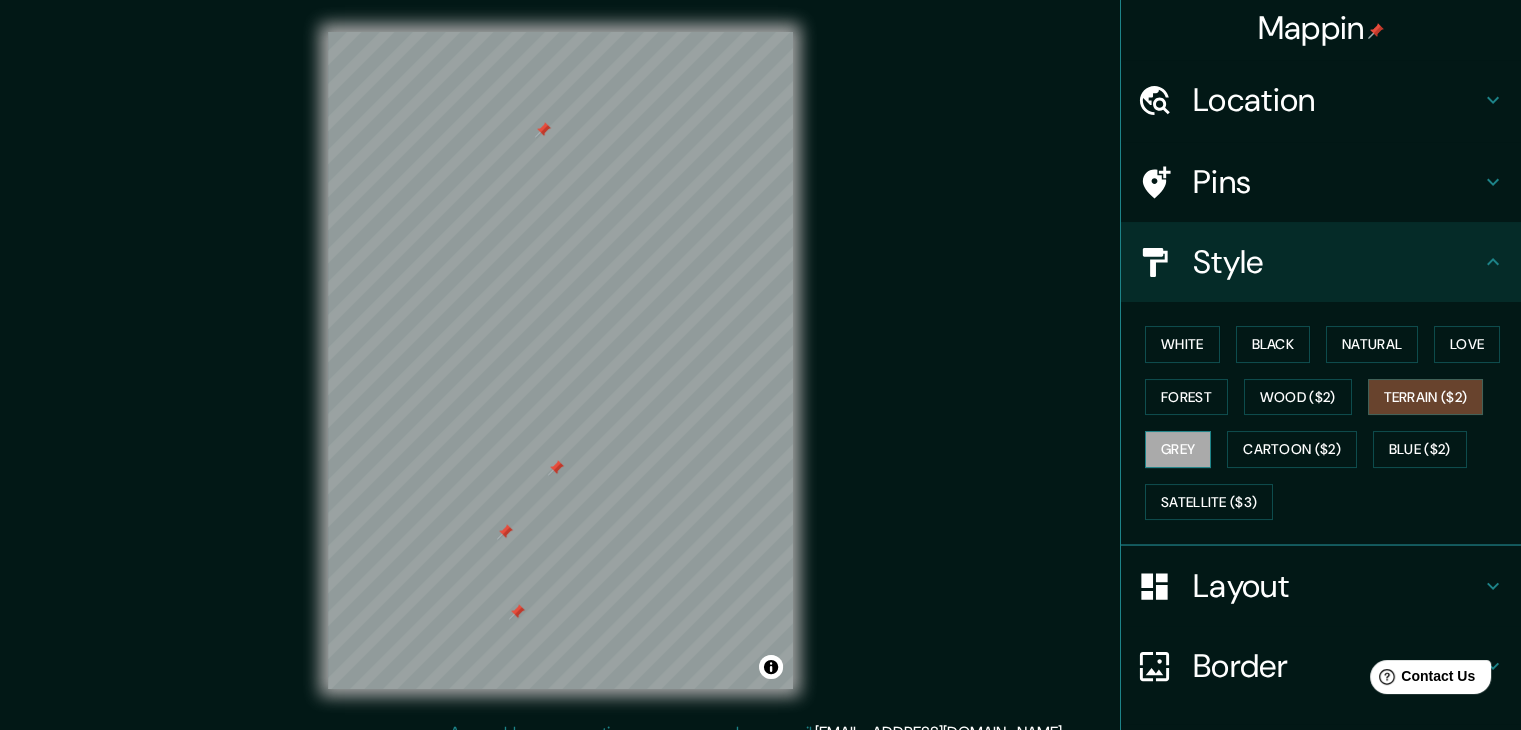 click on "Grey" at bounding box center (1178, 449) 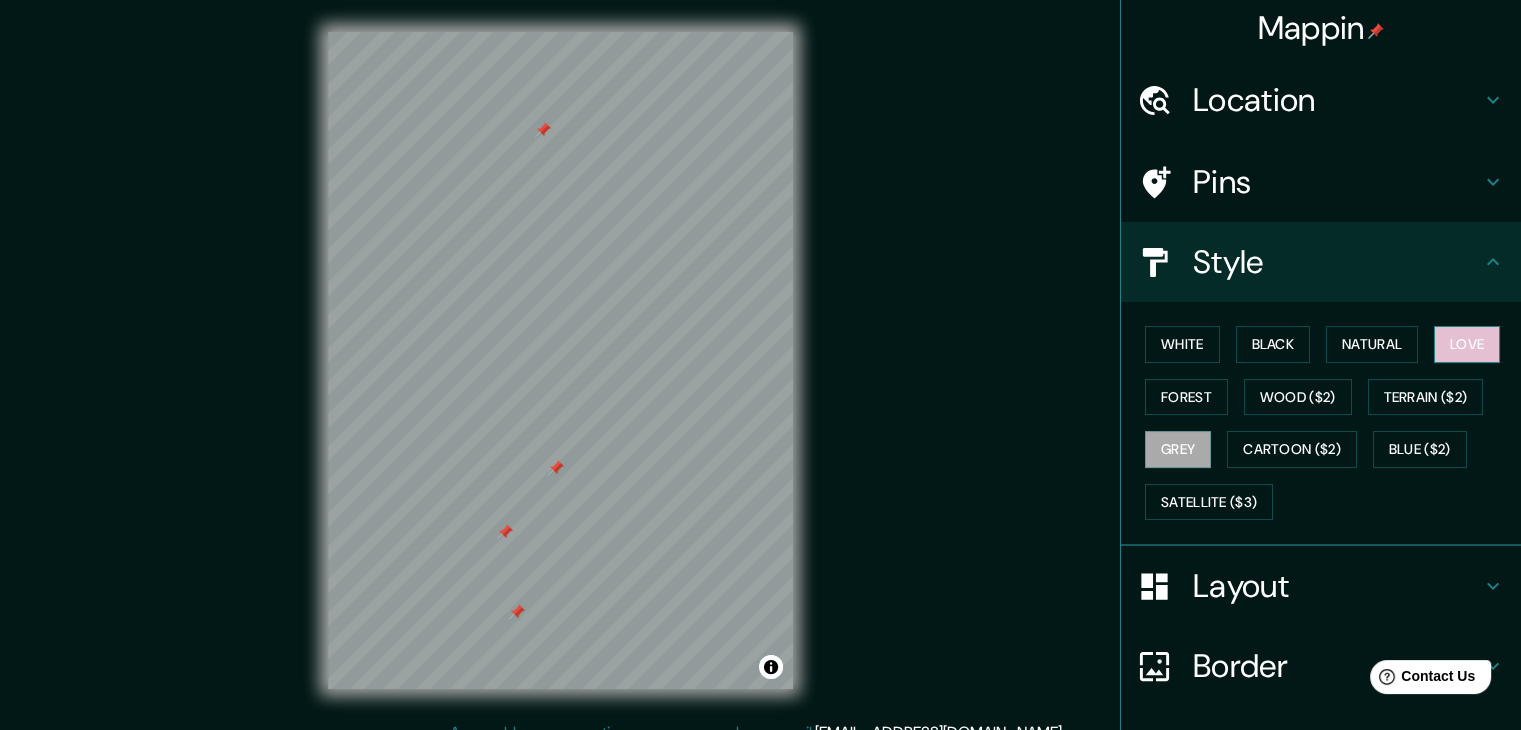 click on "Love" at bounding box center (1467, 344) 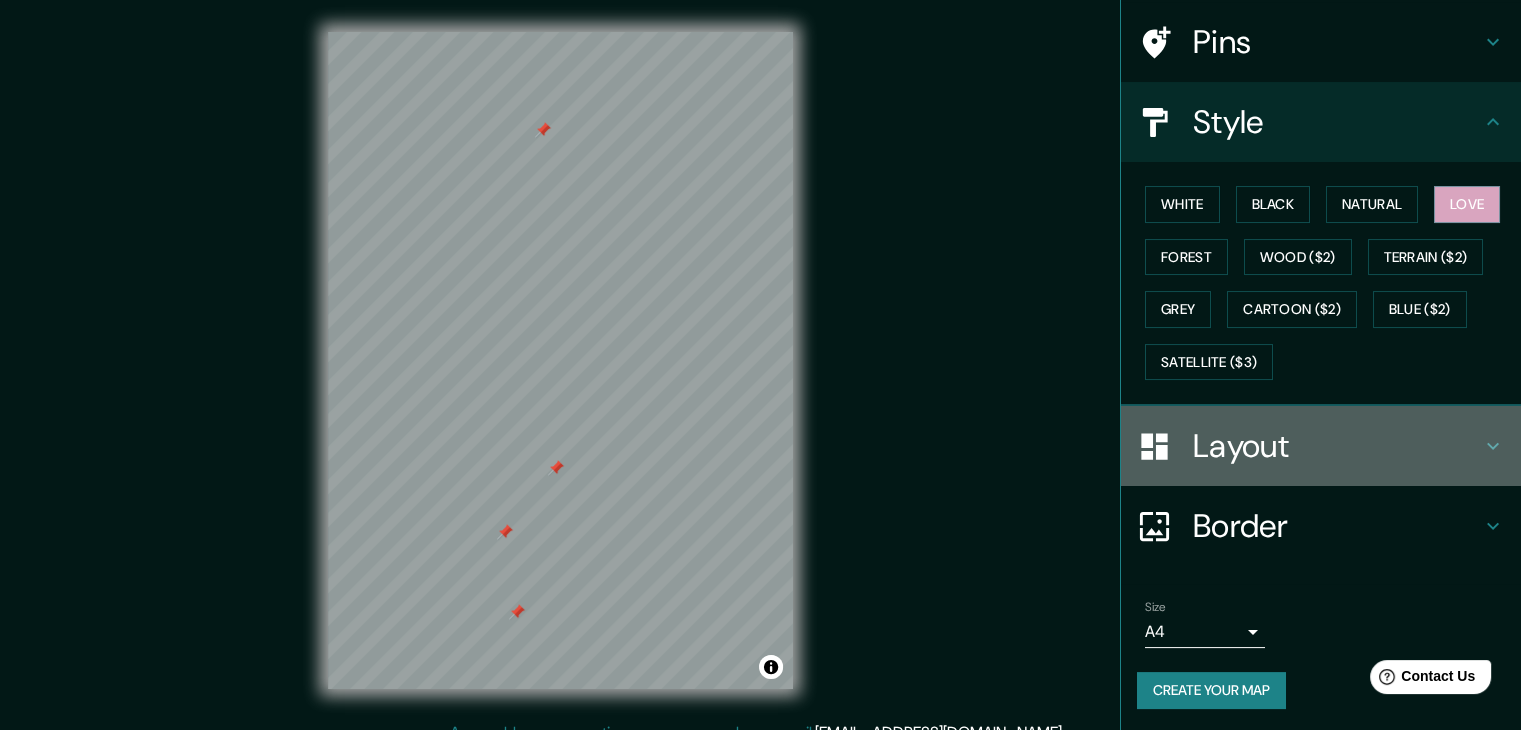 click on "Layout" at bounding box center (1337, 446) 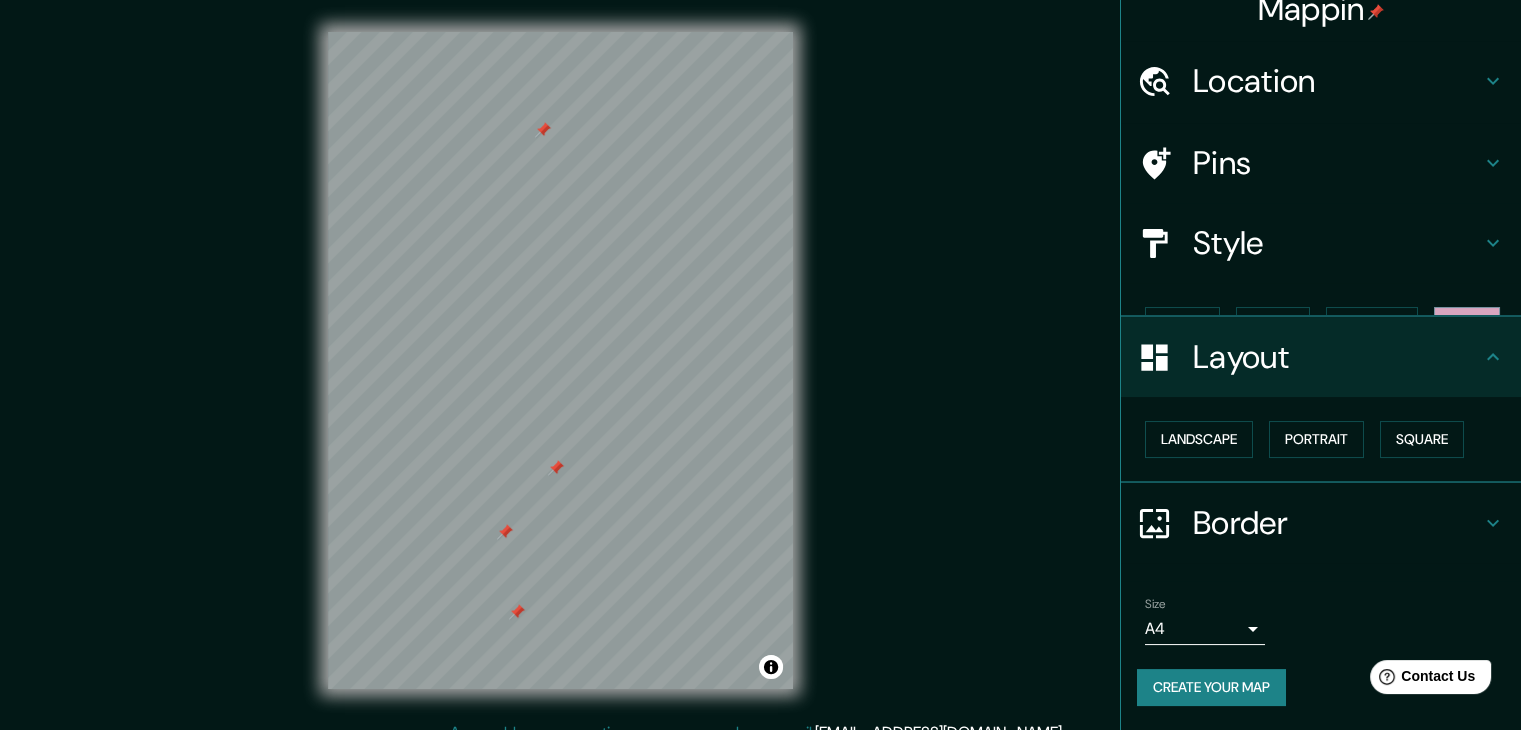 scroll, scrollTop: 0, scrollLeft: 0, axis: both 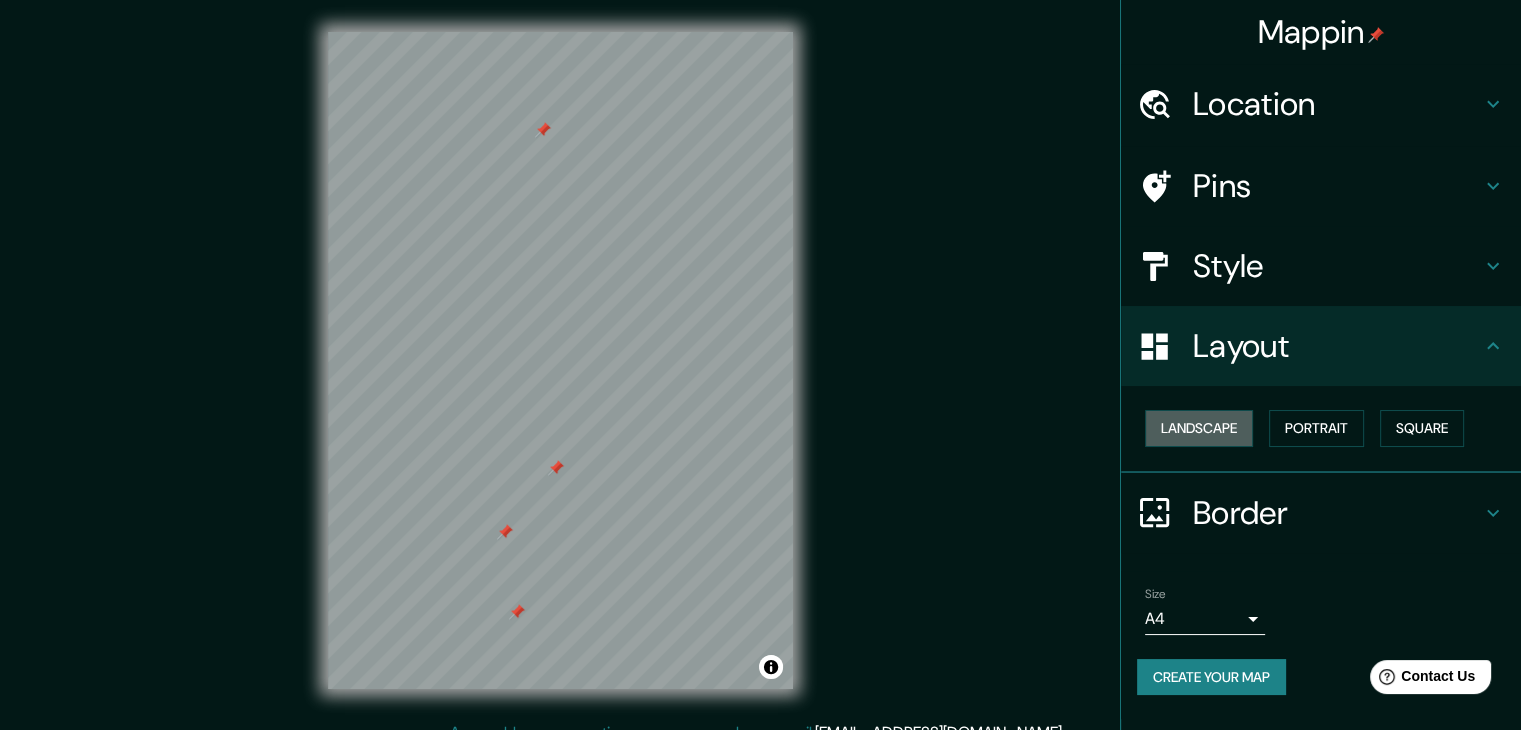 click on "Landscape" at bounding box center [1199, 428] 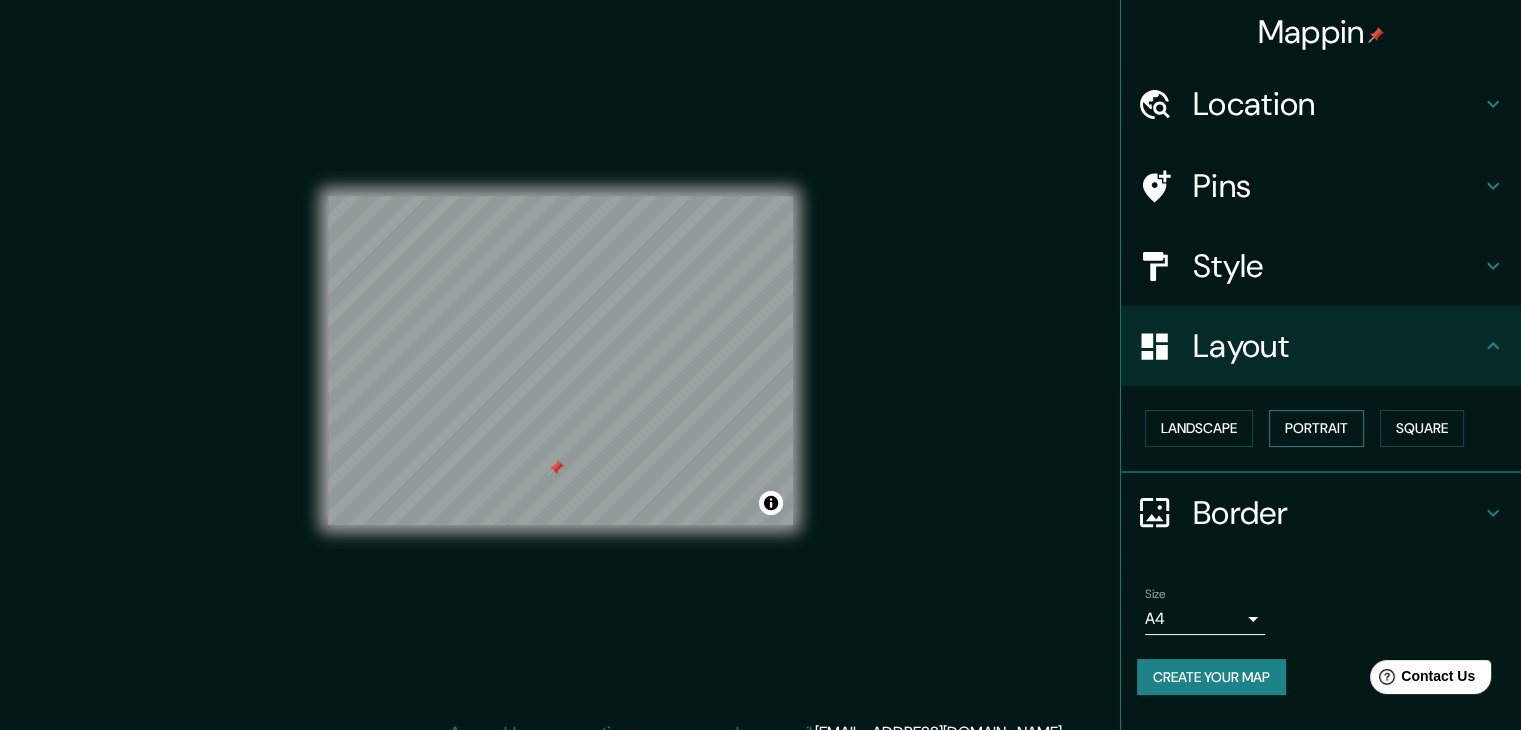 click on "Portrait" at bounding box center [1316, 428] 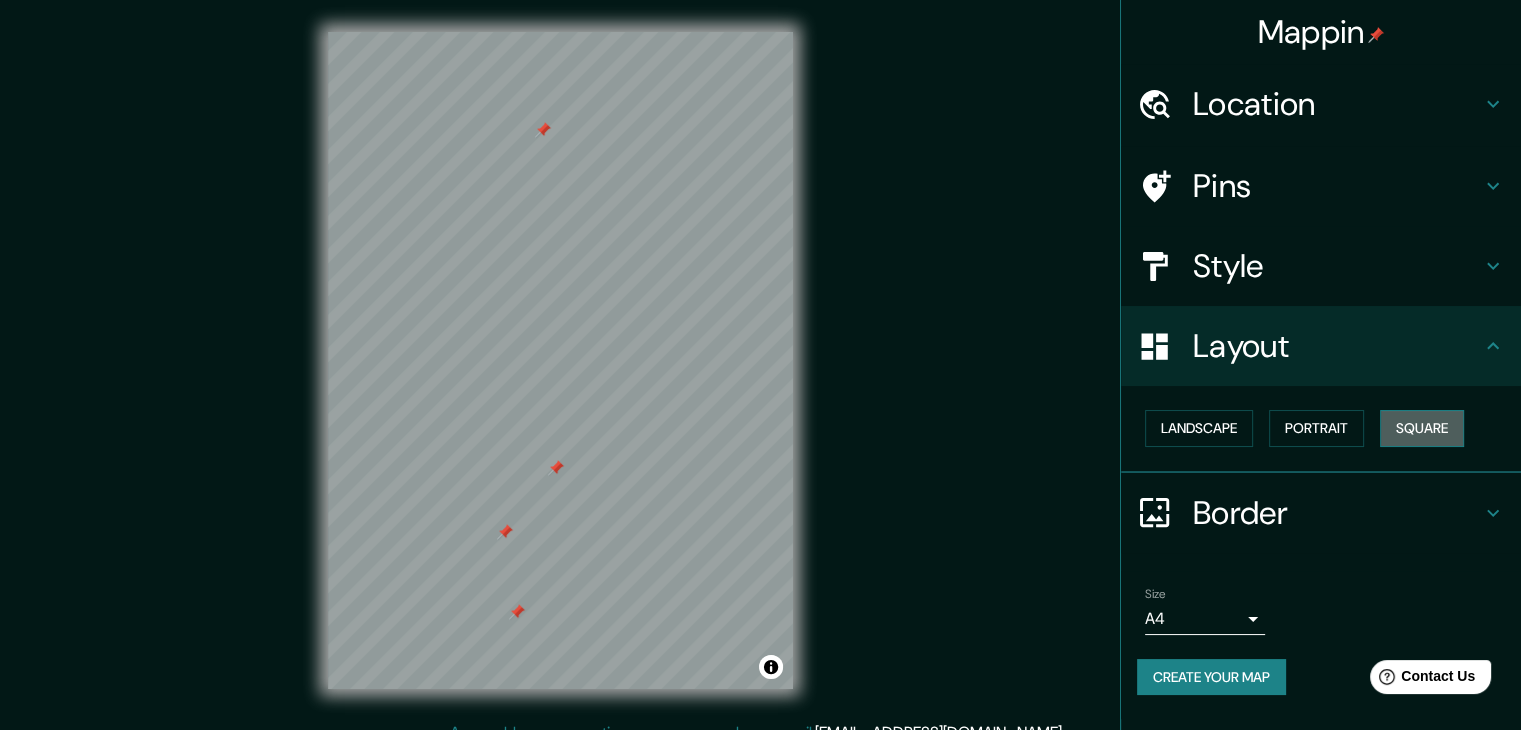 click on "Square" at bounding box center [1422, 428] 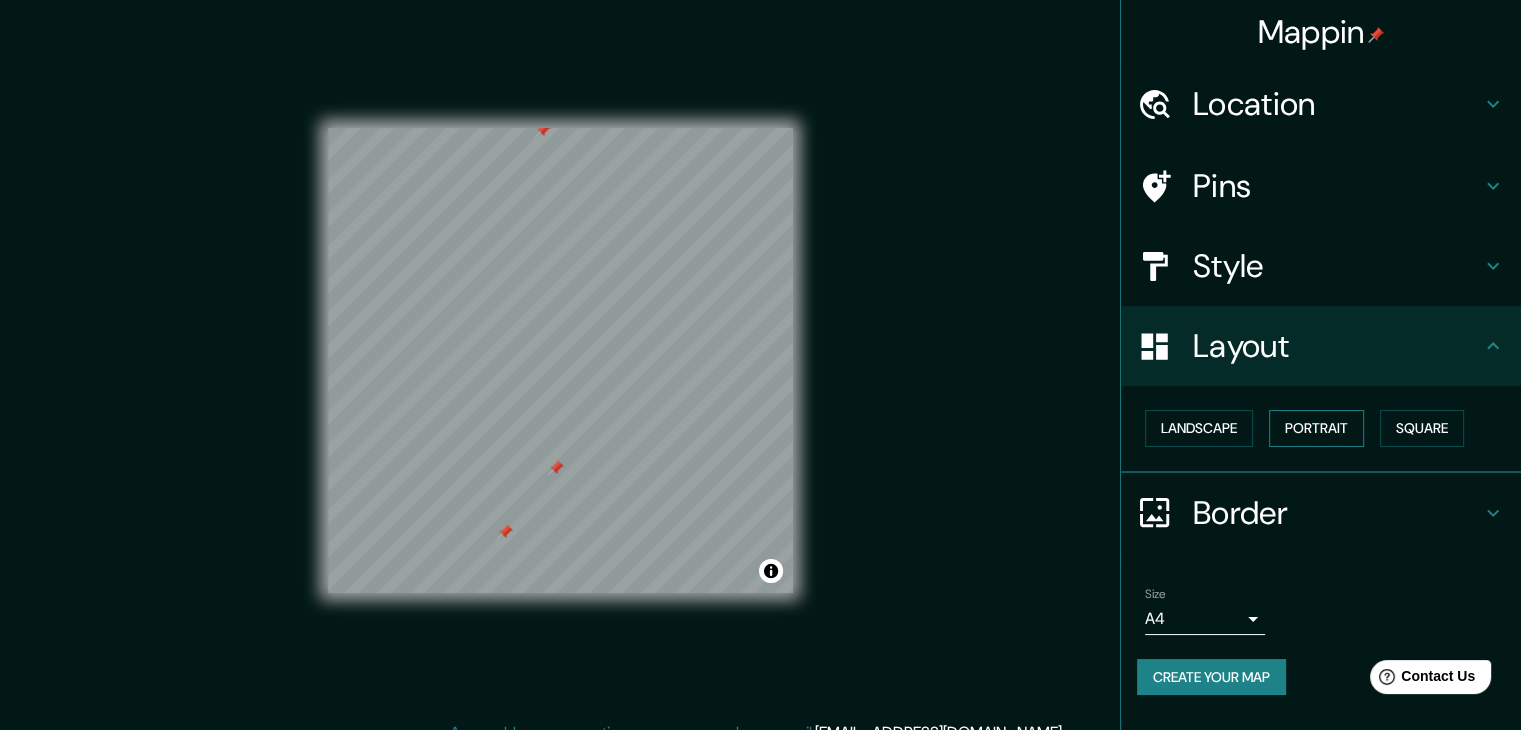 click on "Portrait" at bounding box center [1316, 428] 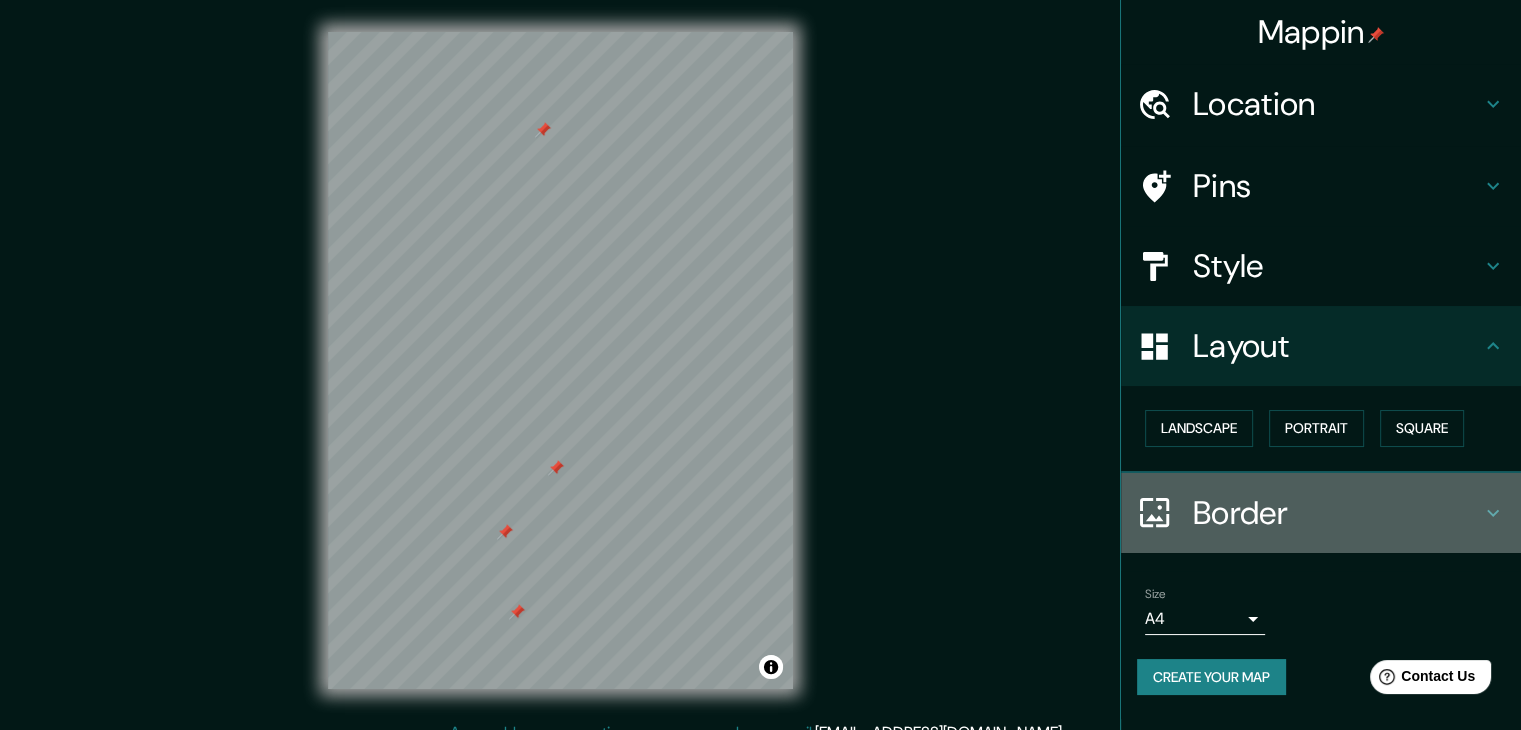 click on "Border" at bounding box center [1337, 513] 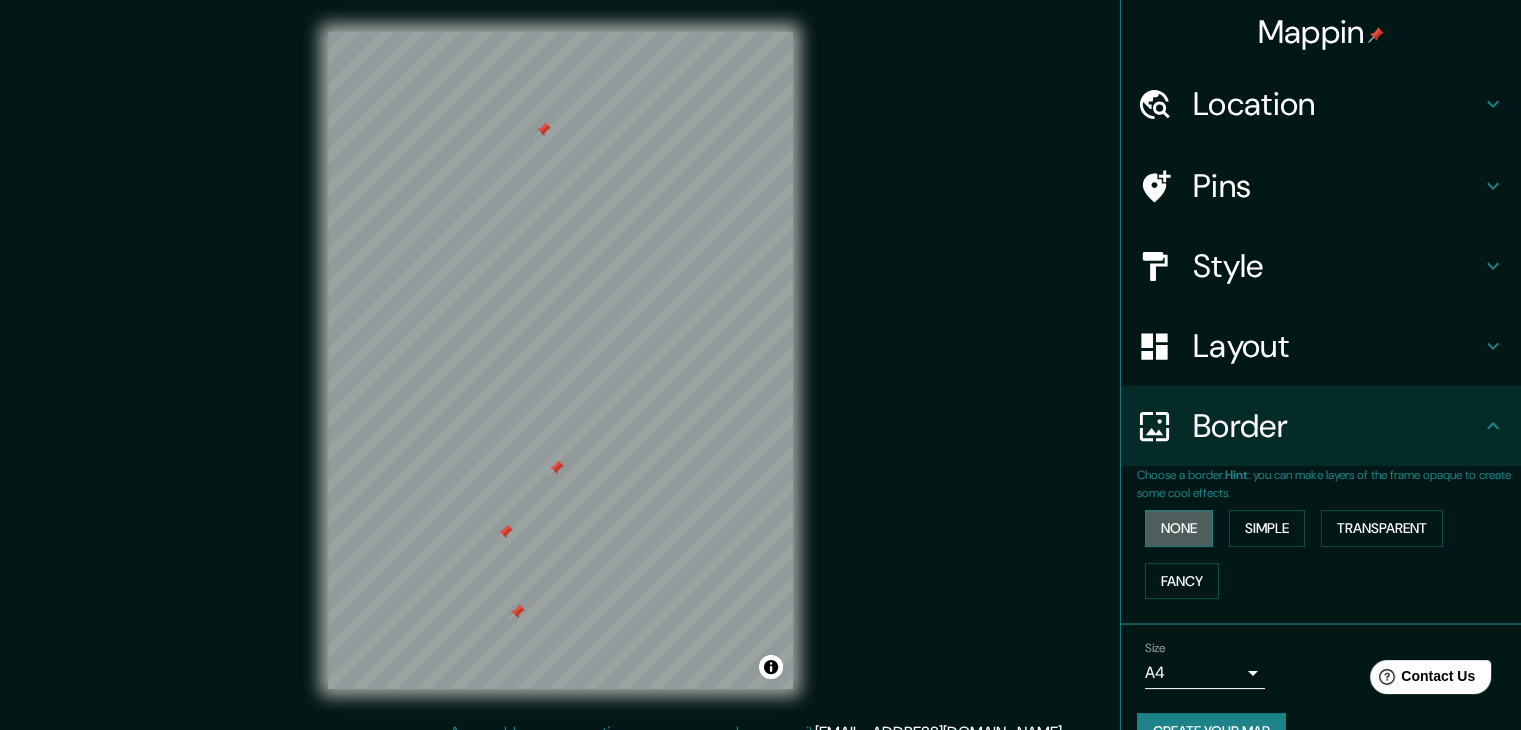 click on "None" at bounding box center (1179, 528) 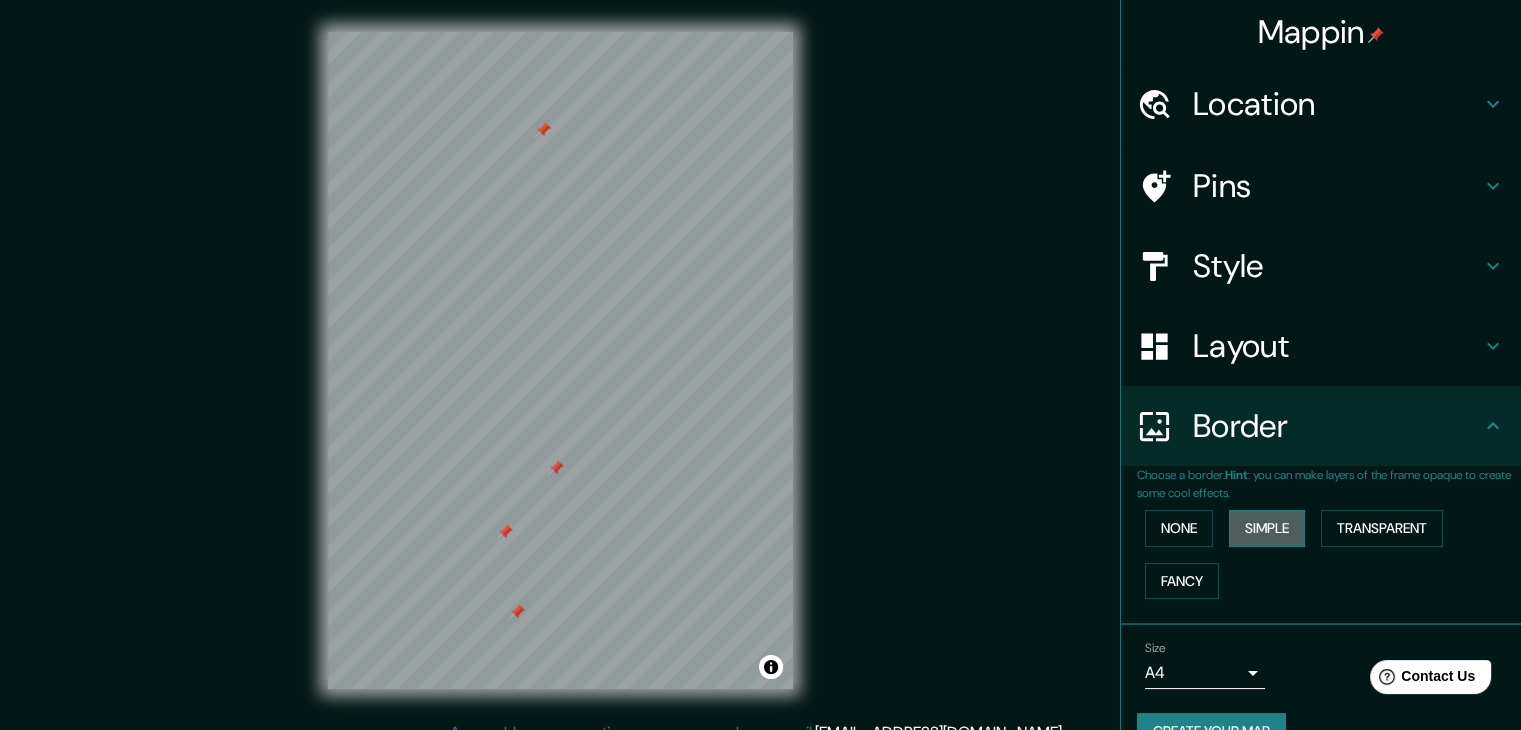 click on "Simple" at bounding box center [1267, 528] 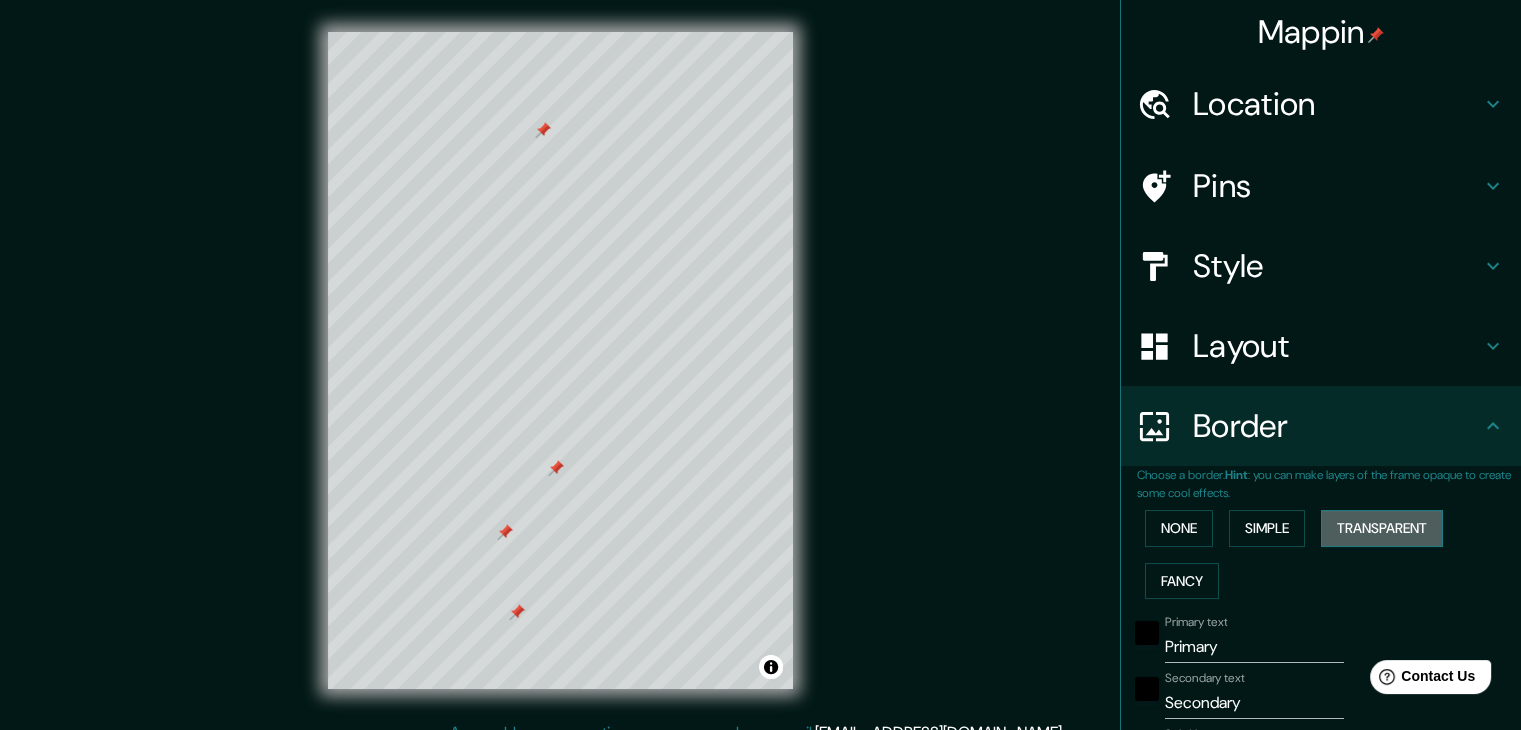 click on "Transparent" at bounding box center [1382, 528] 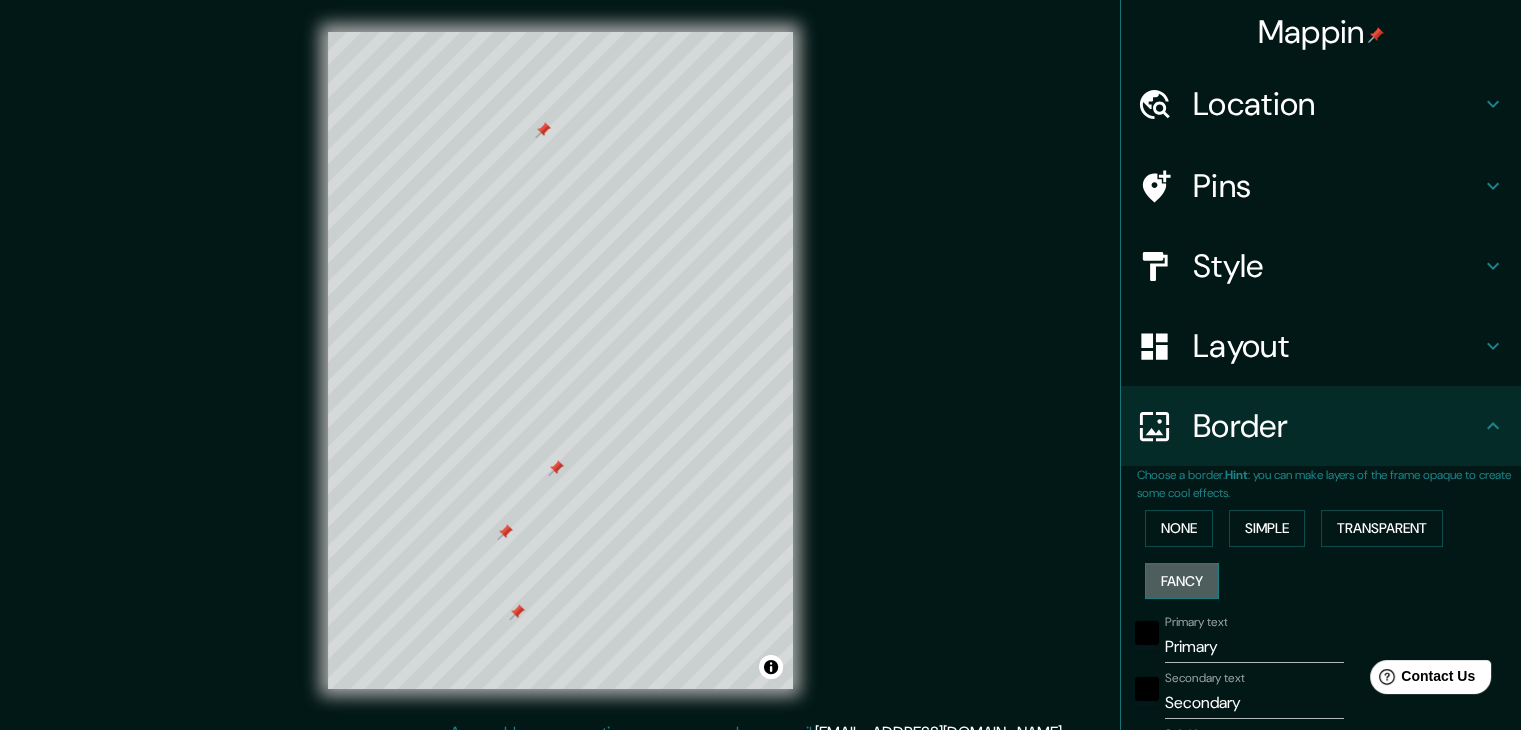 click on "Fancy" at bounding box center (1182, 581) 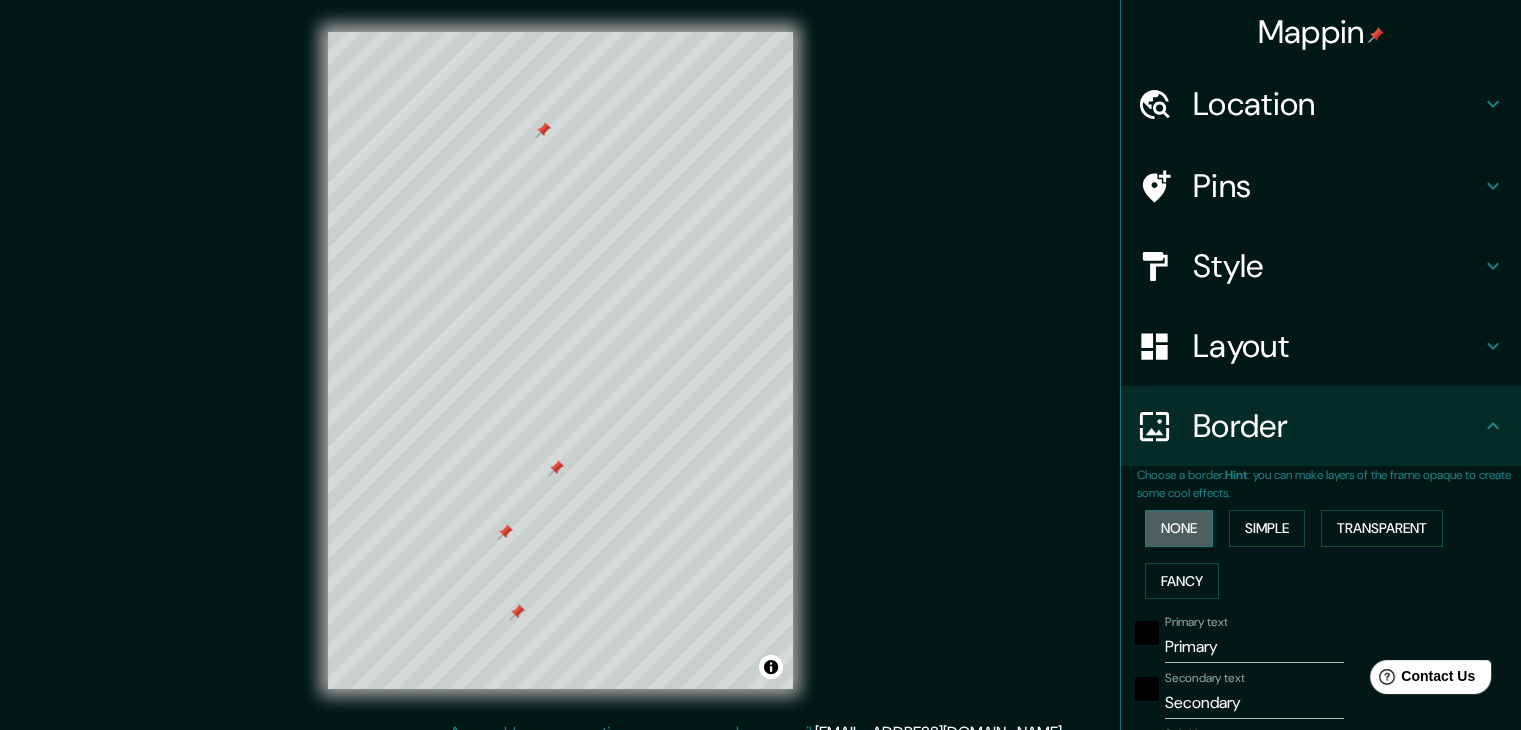 click on "None" at bounding box center (1179, 528) 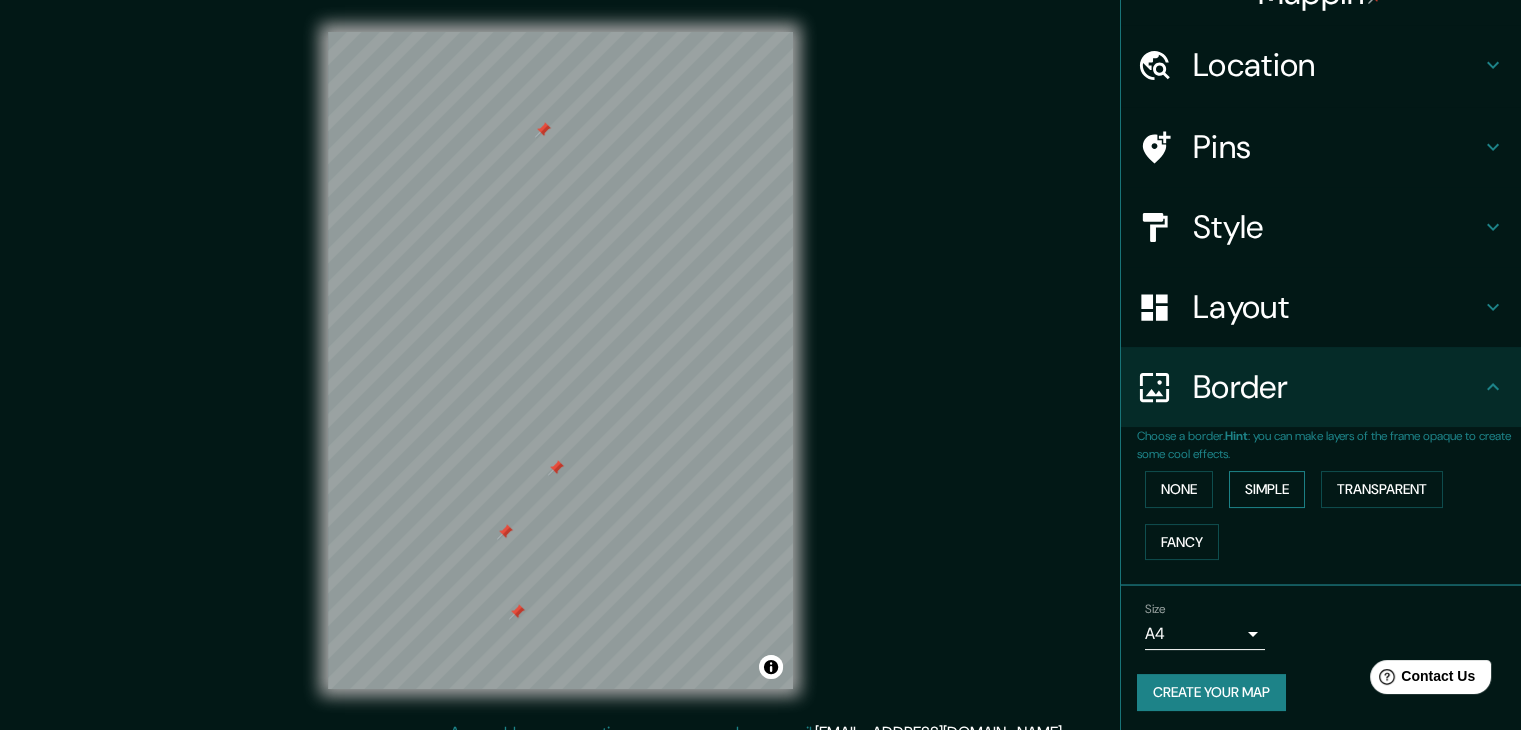 scroll, scrollTop: 42, scrollLeft: 0, axis: vertical 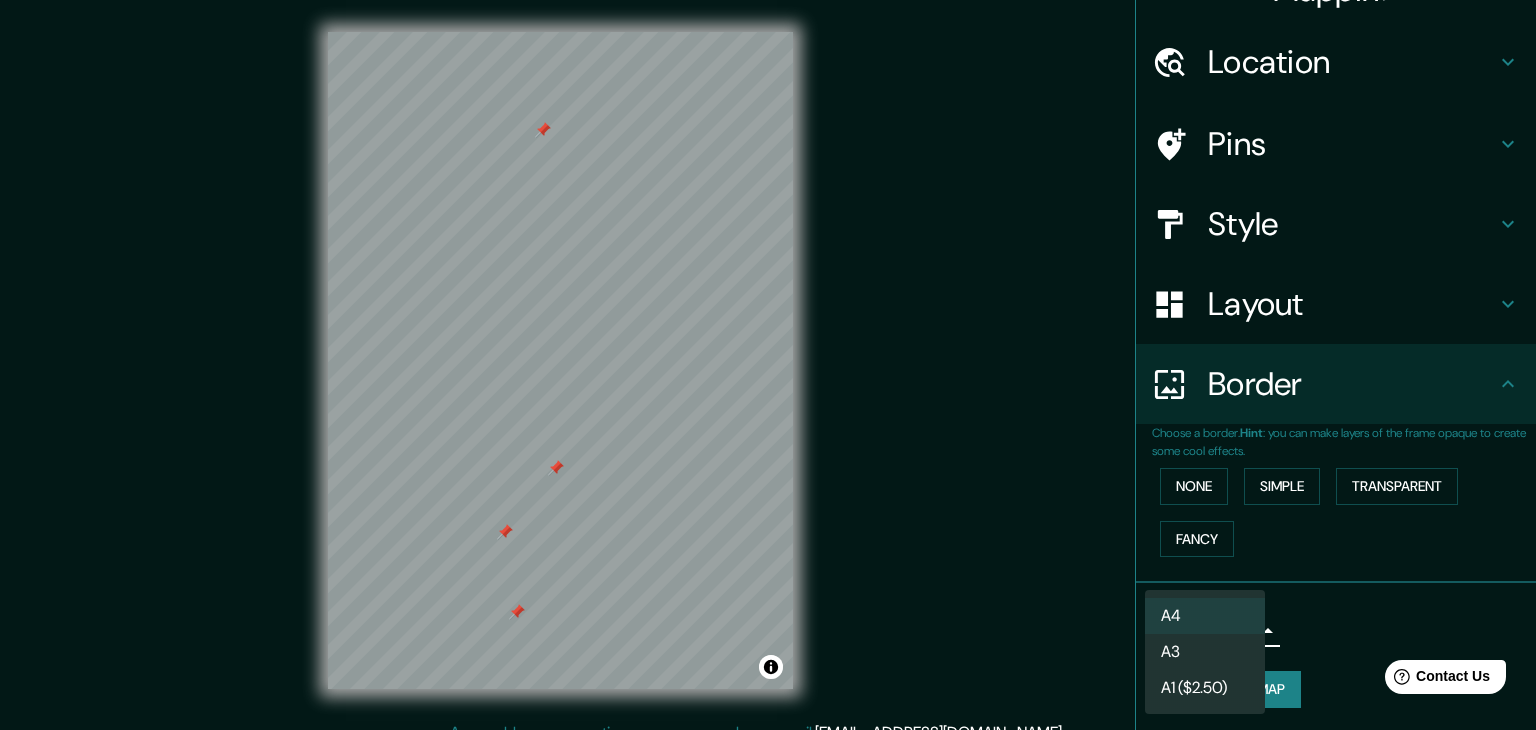 click on "Mappin Location [GEOGRAPHIC_DATA], [GEOGRAPHIC_DATA], [GEOGRAPHIC_DATA] Pins Style Layout Border Choose a border.  Hint : you can make layers of the frame opaque to create some cool effects. None Simple Transparent Fancy Size A4 single Create your map © Mapbox   © OpenStreetMap   Improve this map Any problems, suggestions, or concerns please email    [EMAIL_ADDRESS][DOMAIN_NAME] . . . A4 A3 A1 ($2.50)" at bounding box center (768, 365) 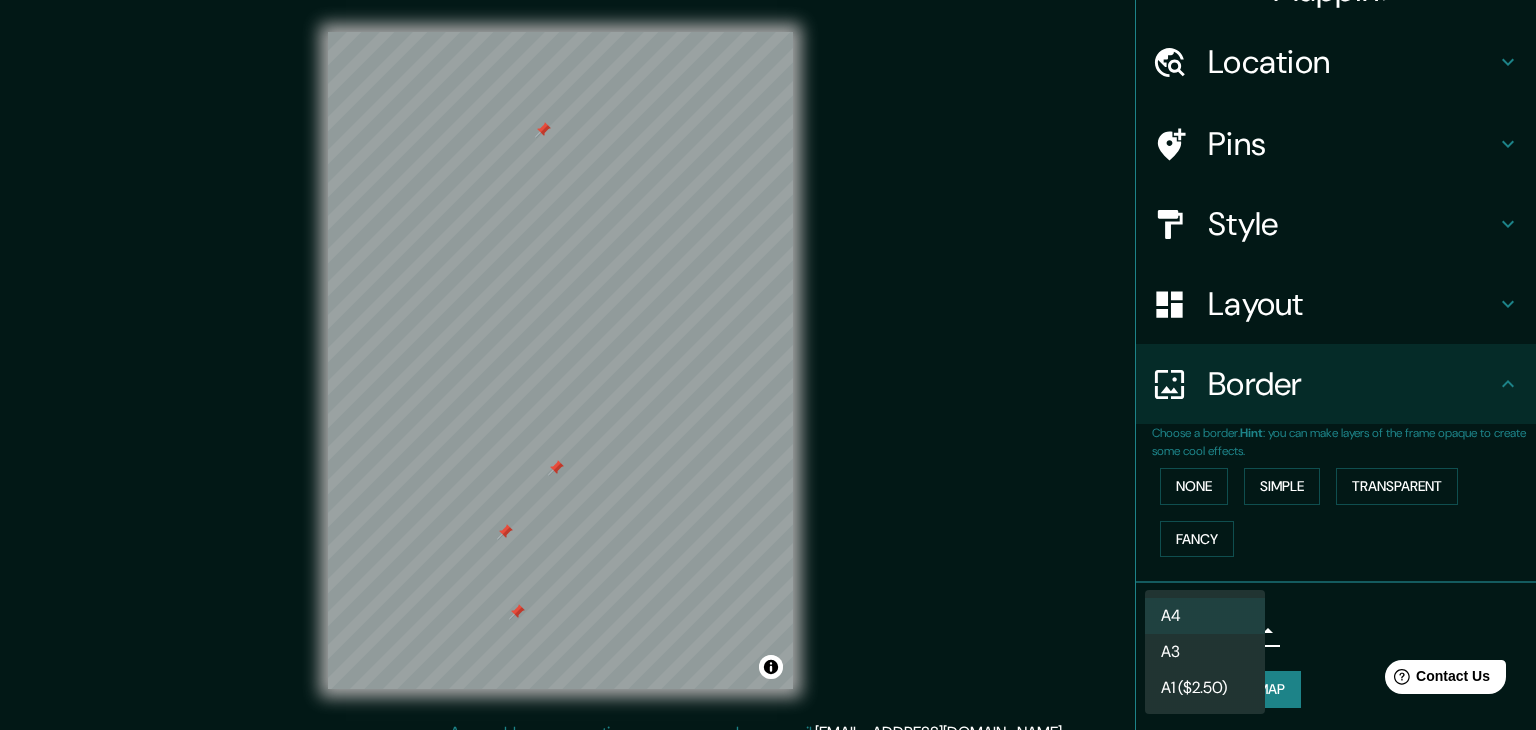 click at bounding box center (768, 365) 